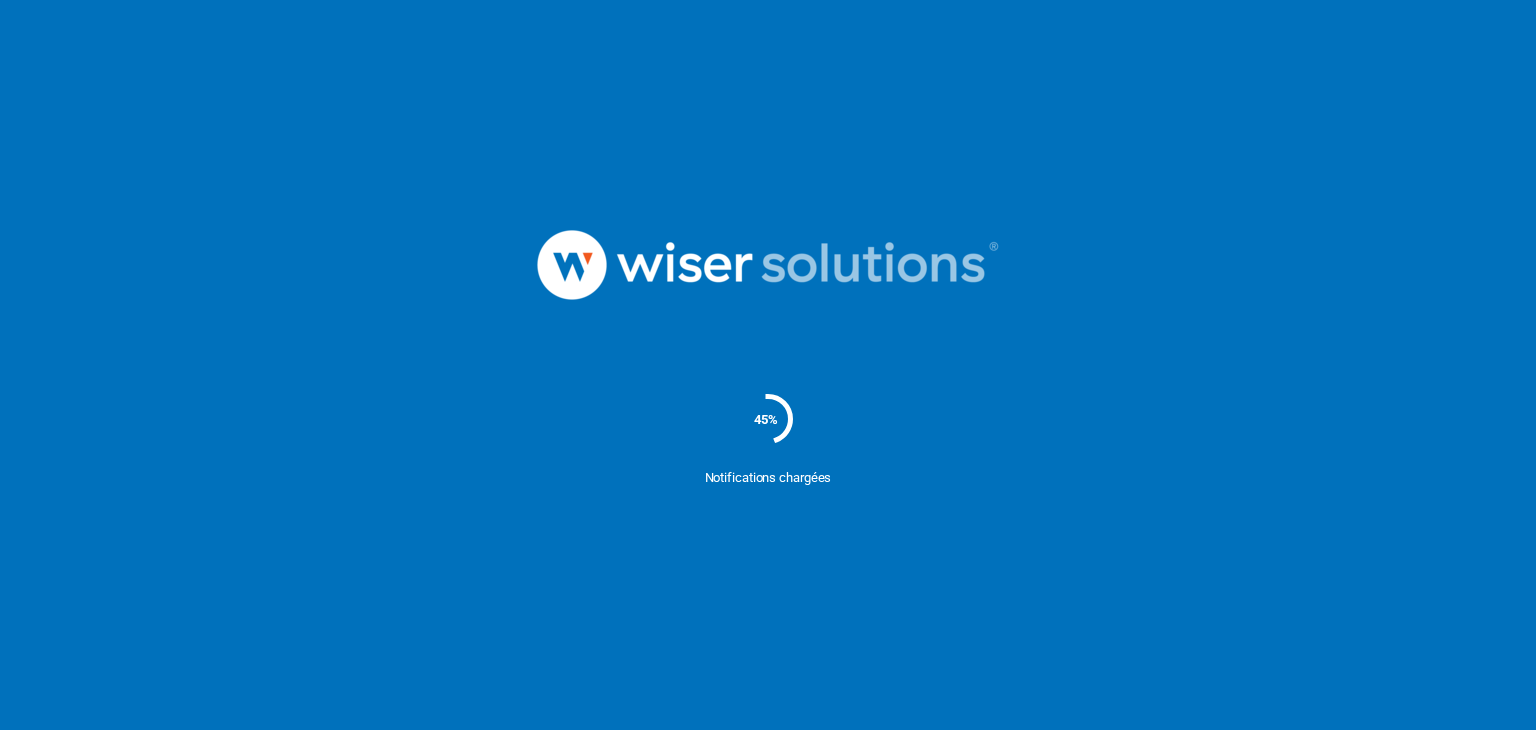 scroll, scrollTop: 0, scrollLeft: 0, axis: both 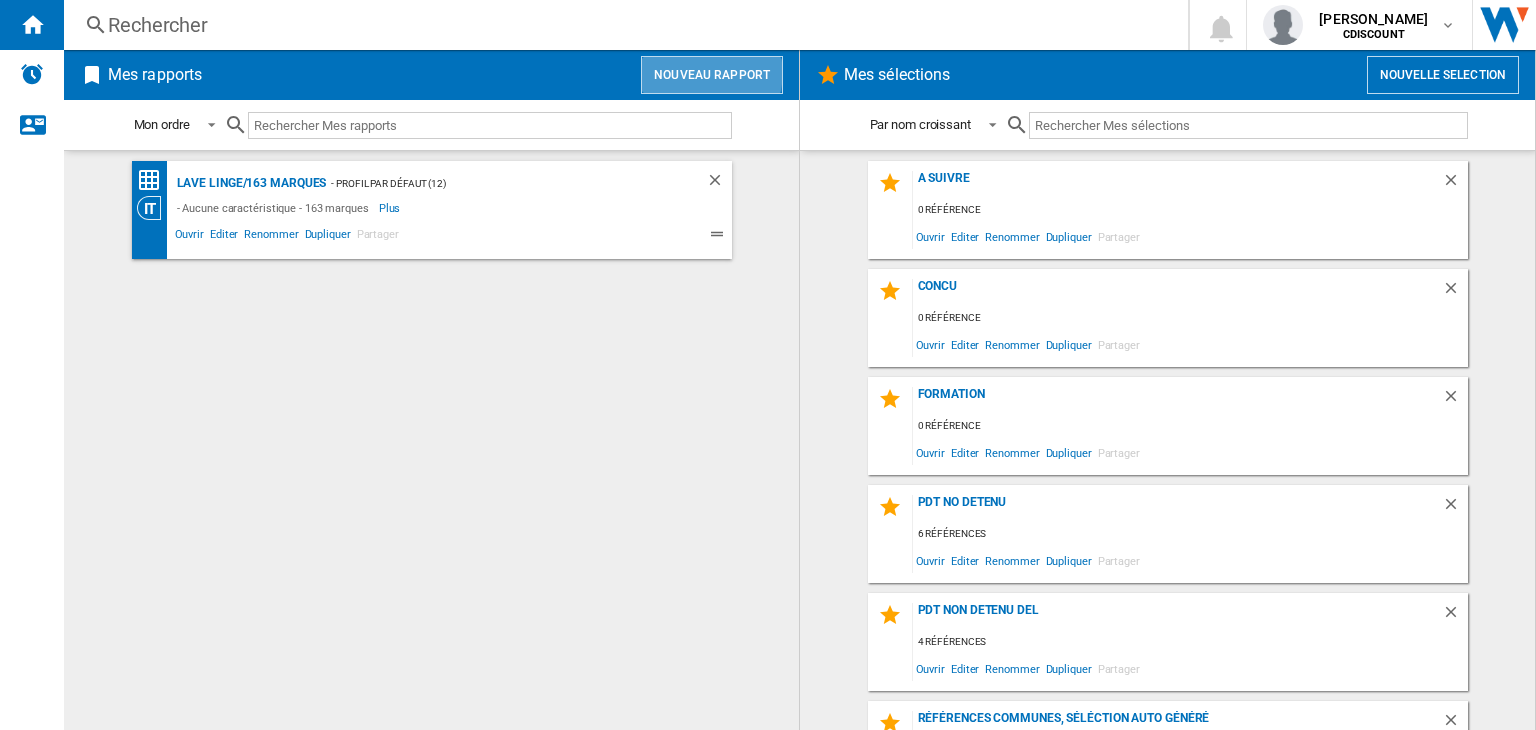 click on "Nouveau rapport" at bounding box center [712, 75] 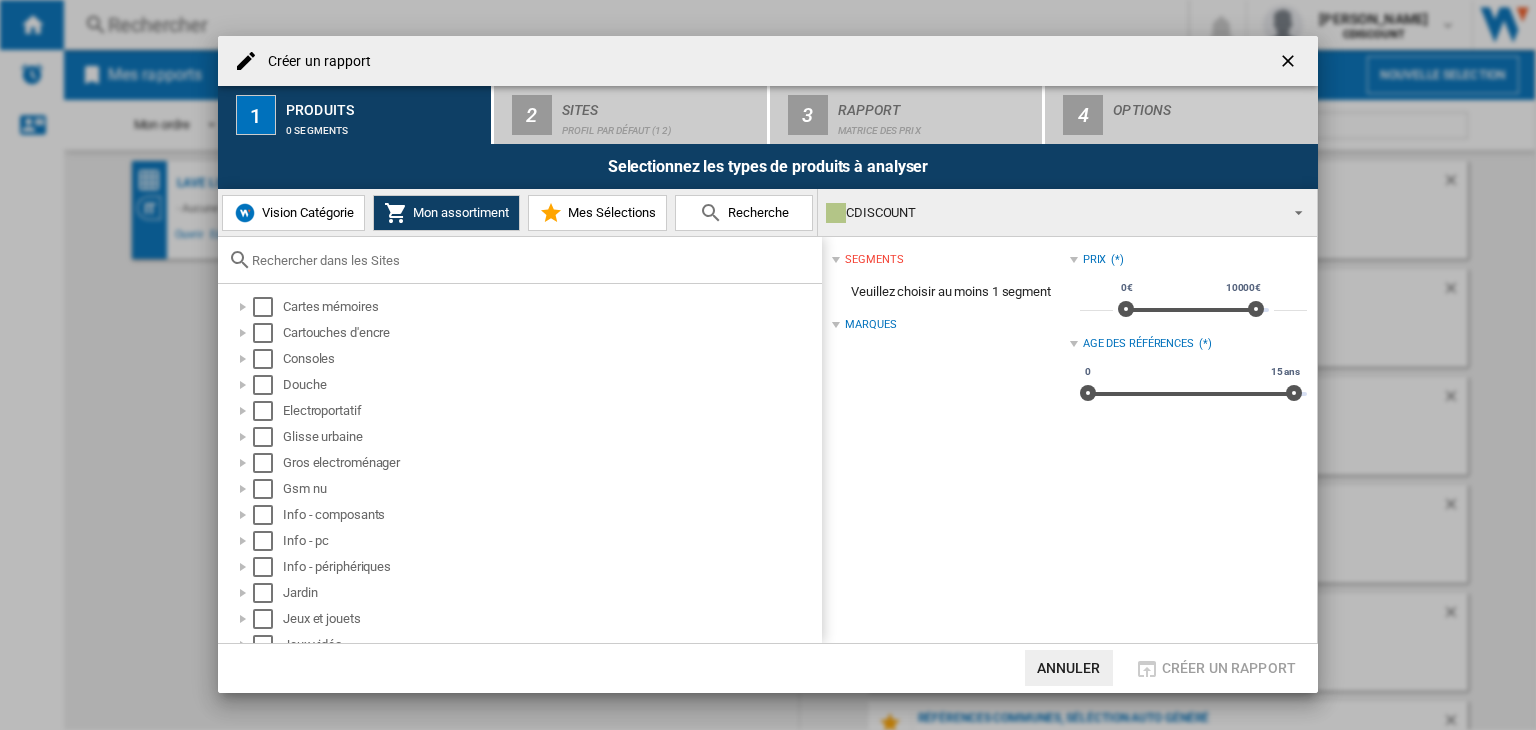 click on "Vision Catégorie" at bounding box center (305, 212) 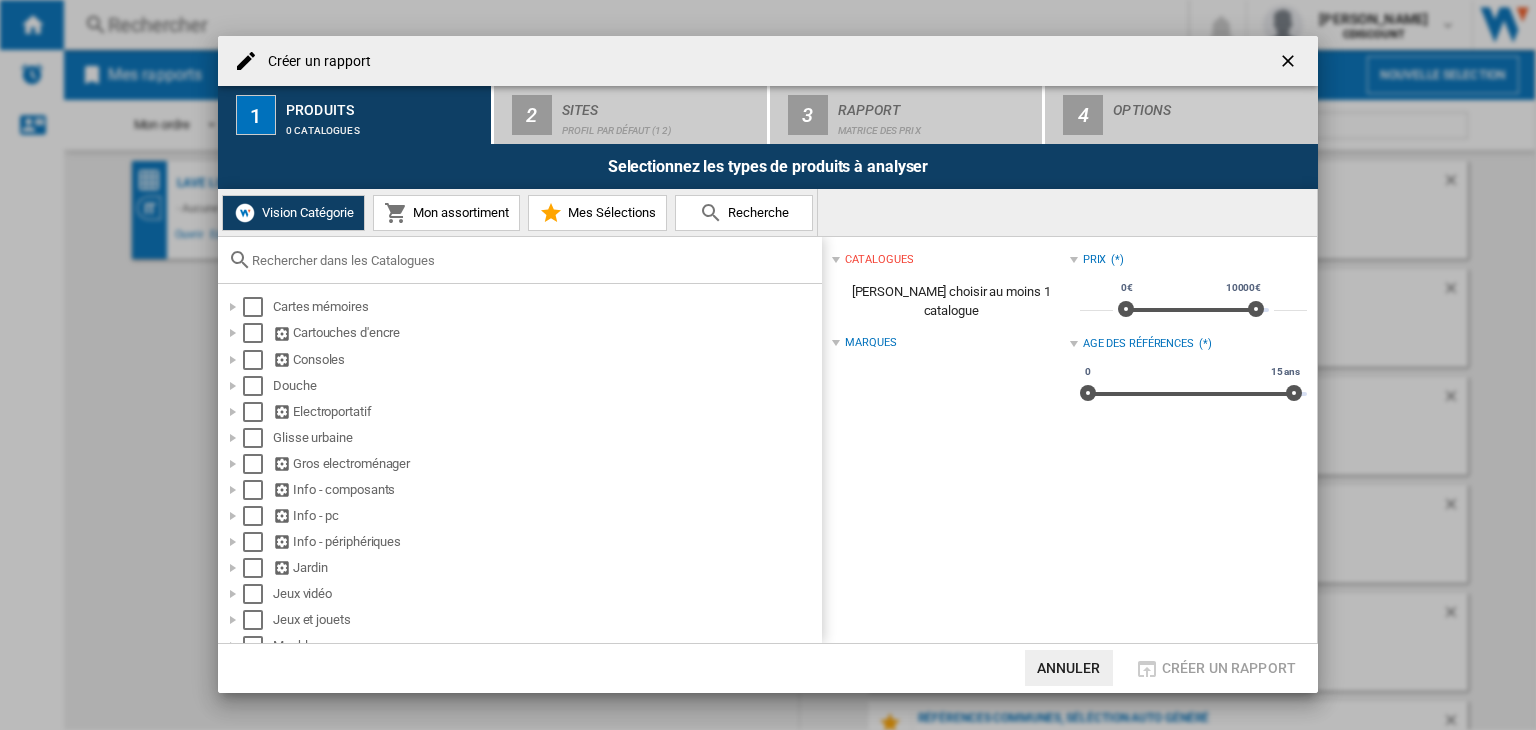 click at bounding box center [532, 260] 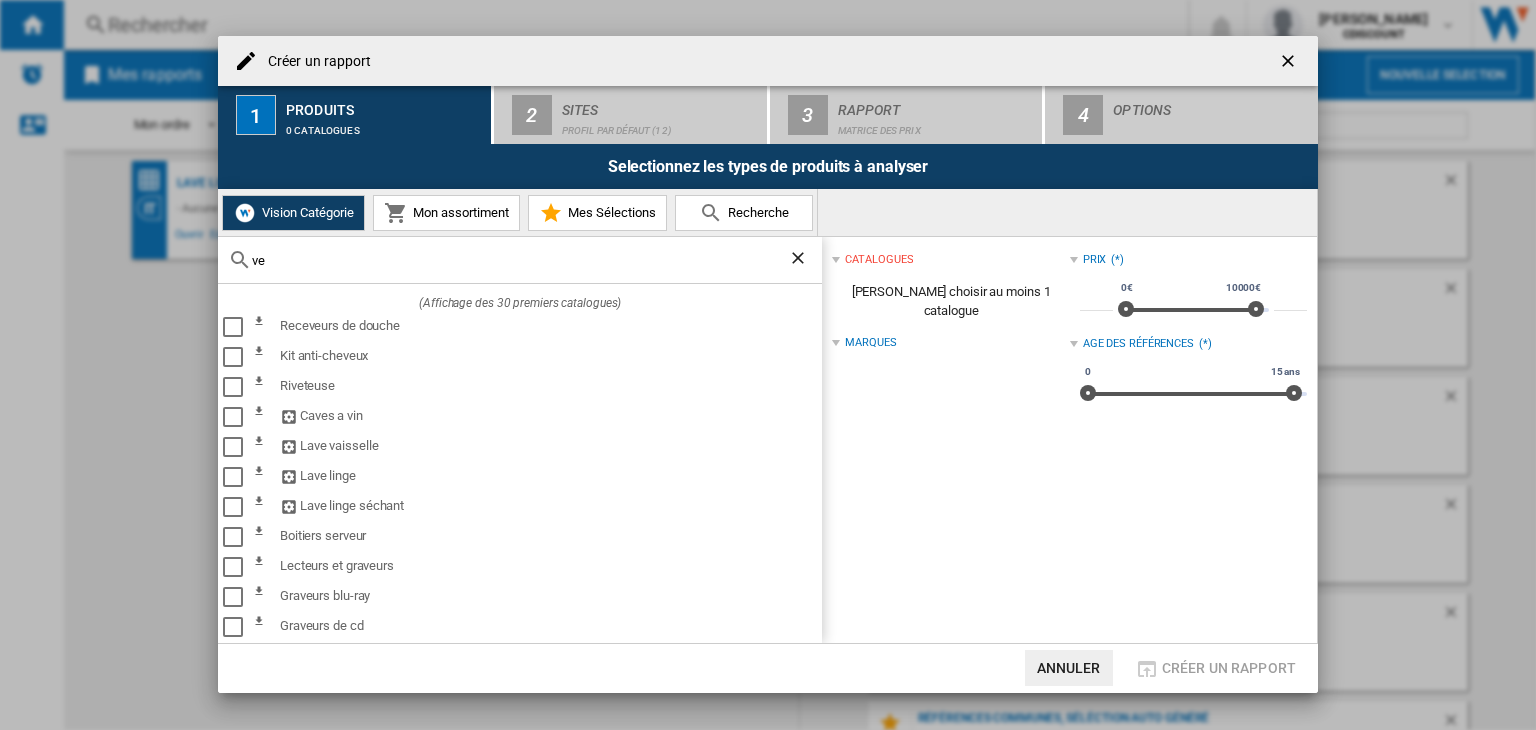 type on "v" 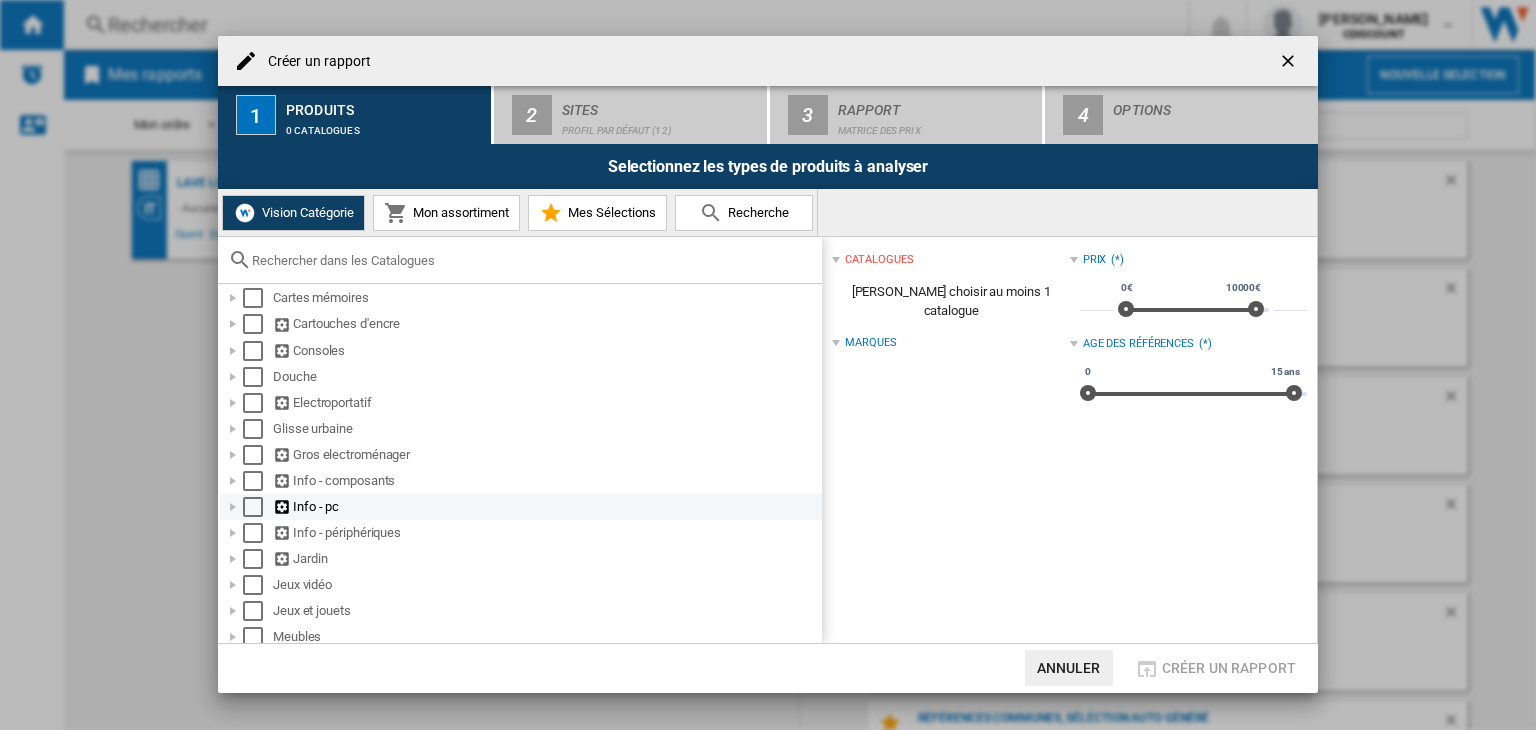 scroll, scrollTop: 0, scrollLeft: 0, axis: both 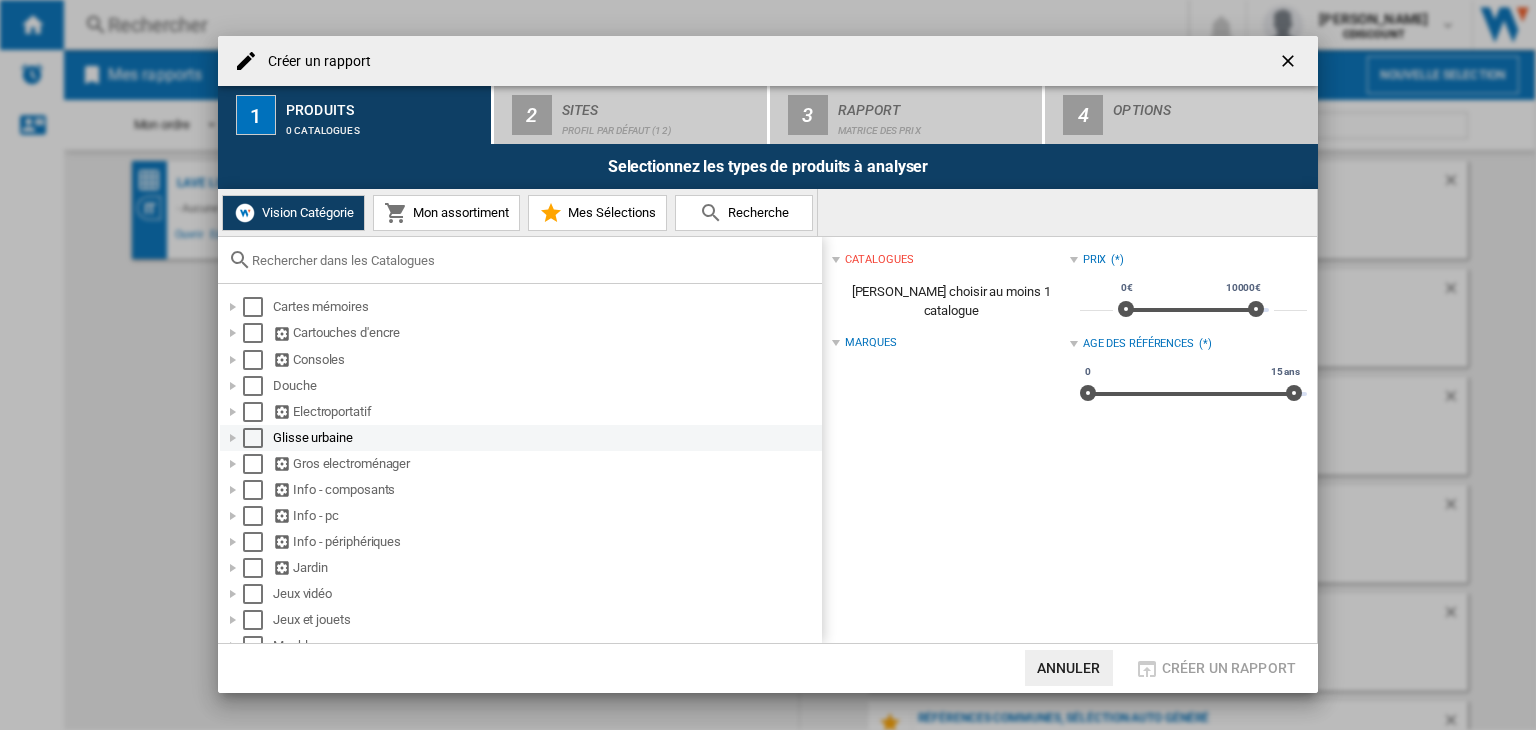click at bounding box center (233, 438) 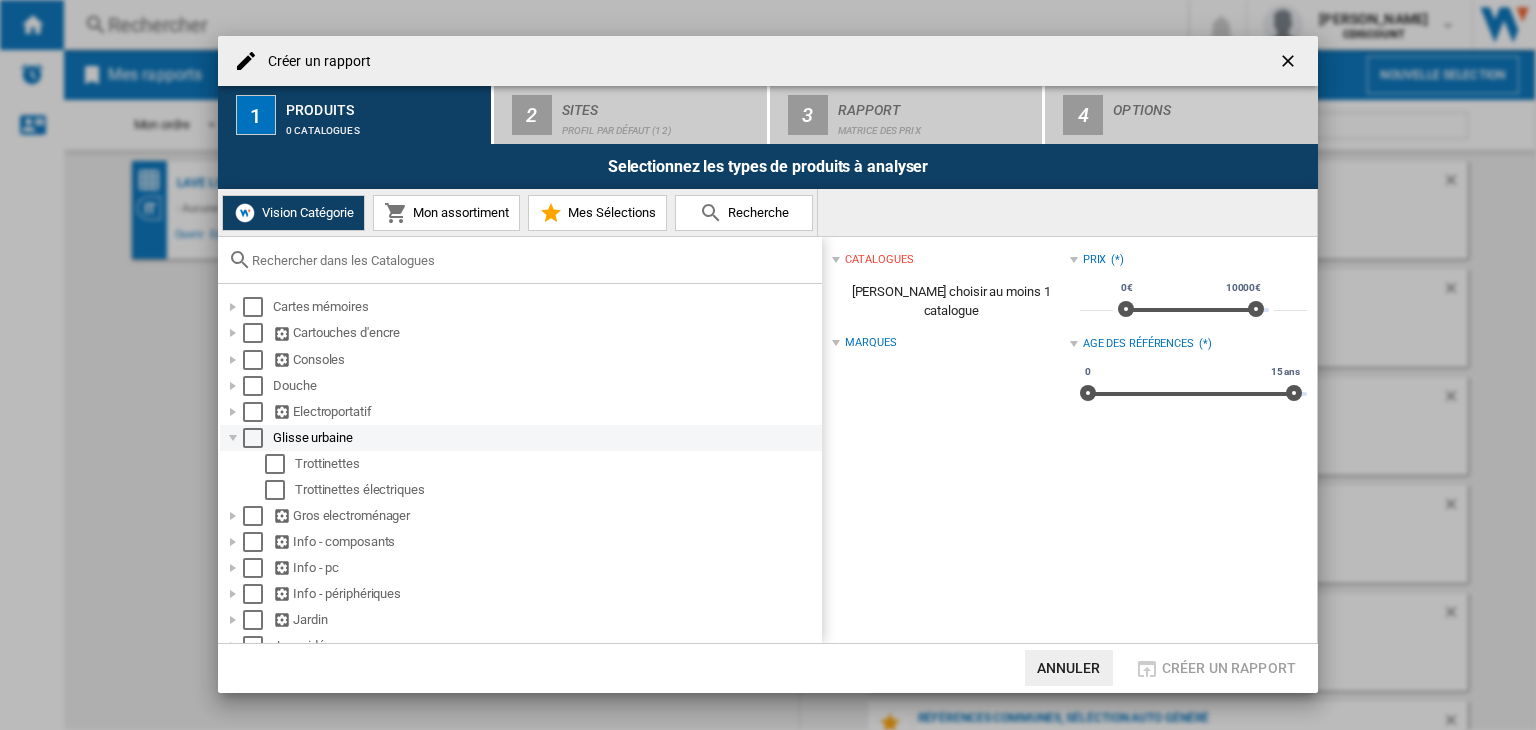 click at bounding box center (233, 438) 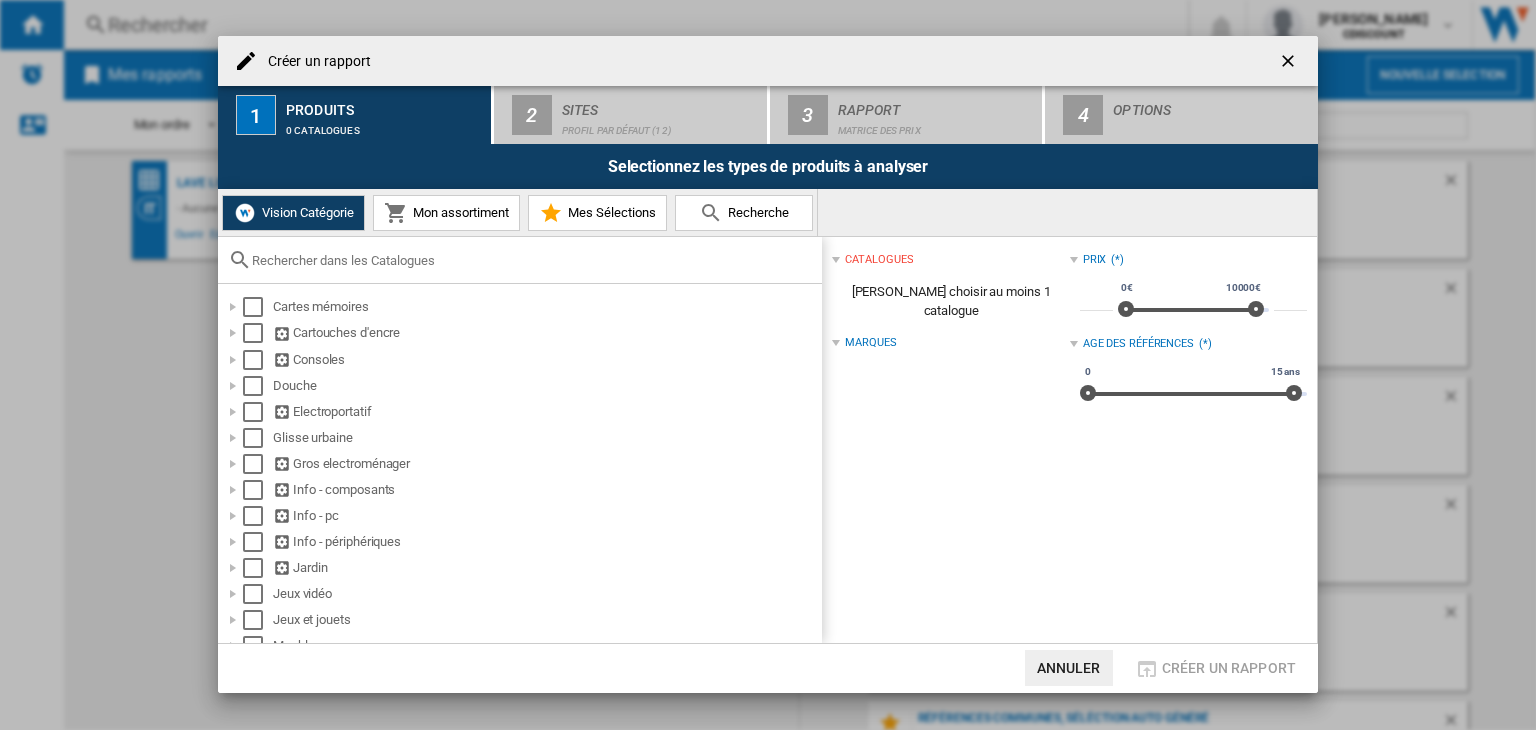 click at bounding box center (532, 260) 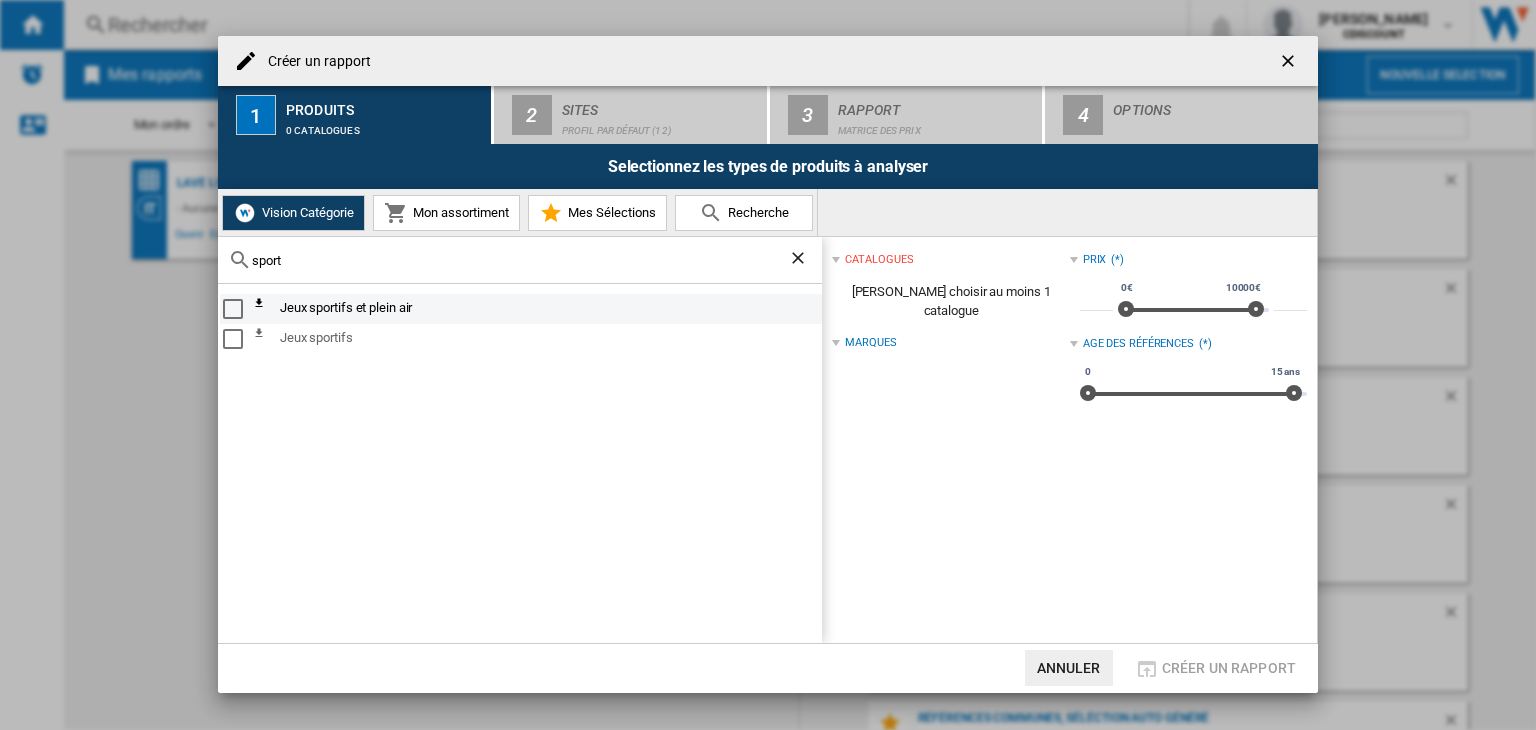 type on "sport" 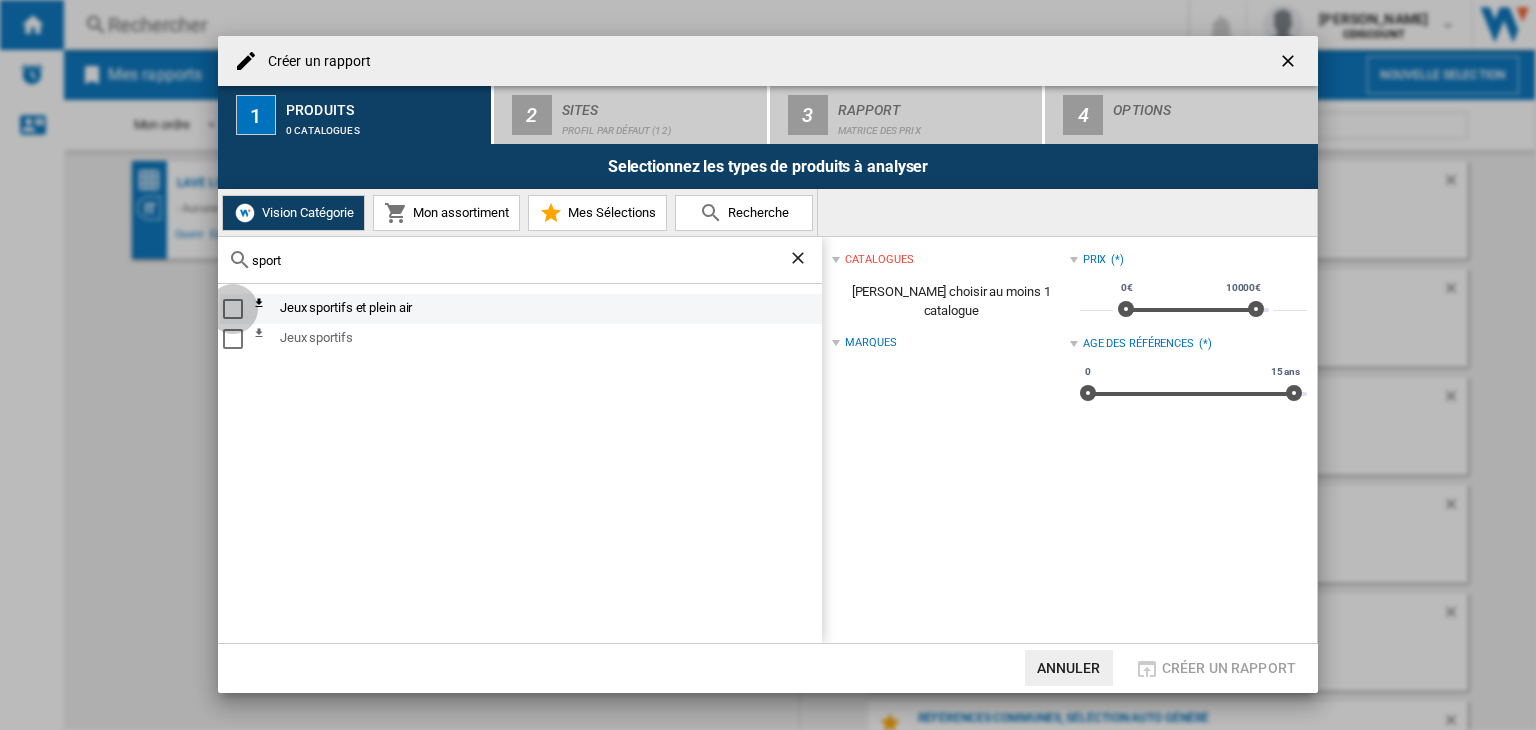 click at bounding box center (233, 309) 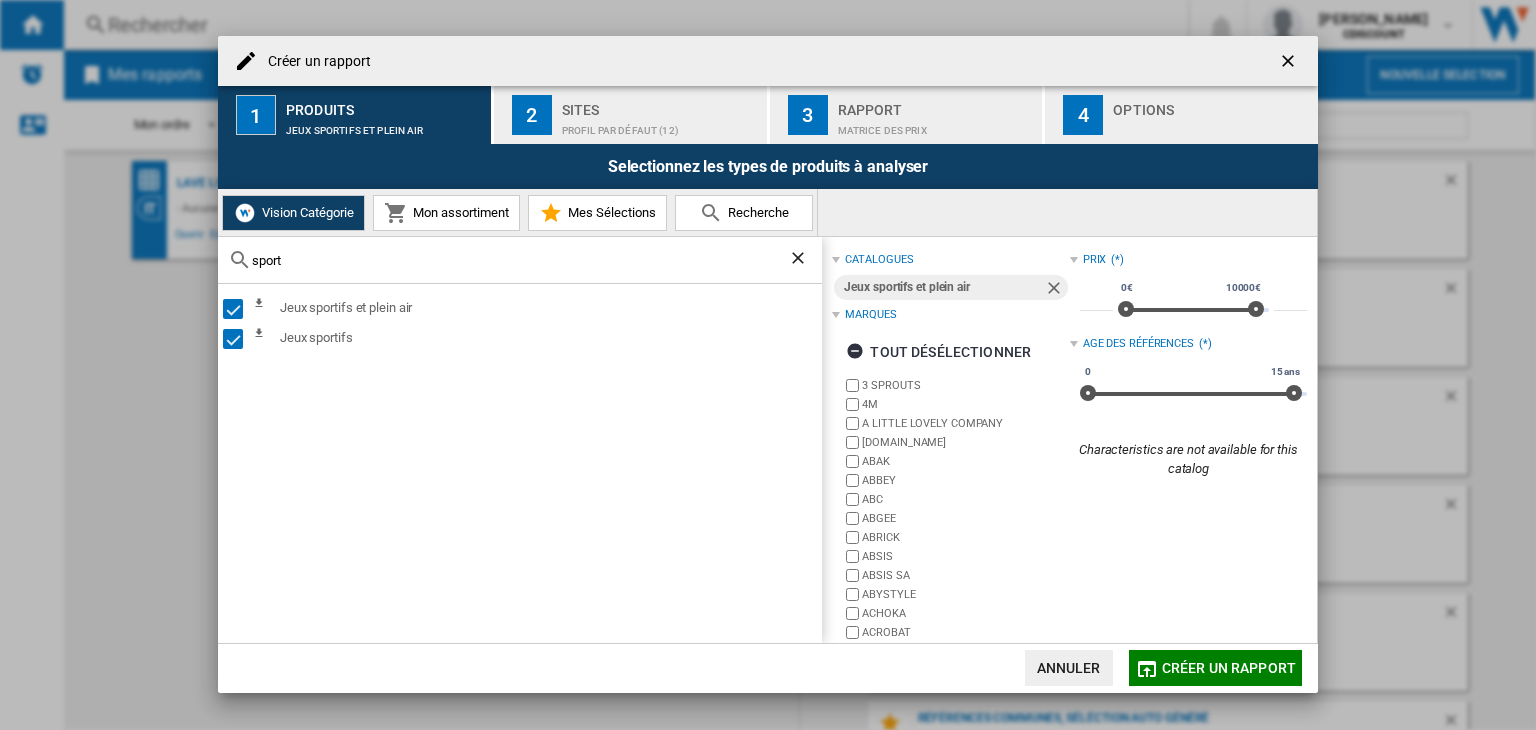 click on "Créer un rapport" 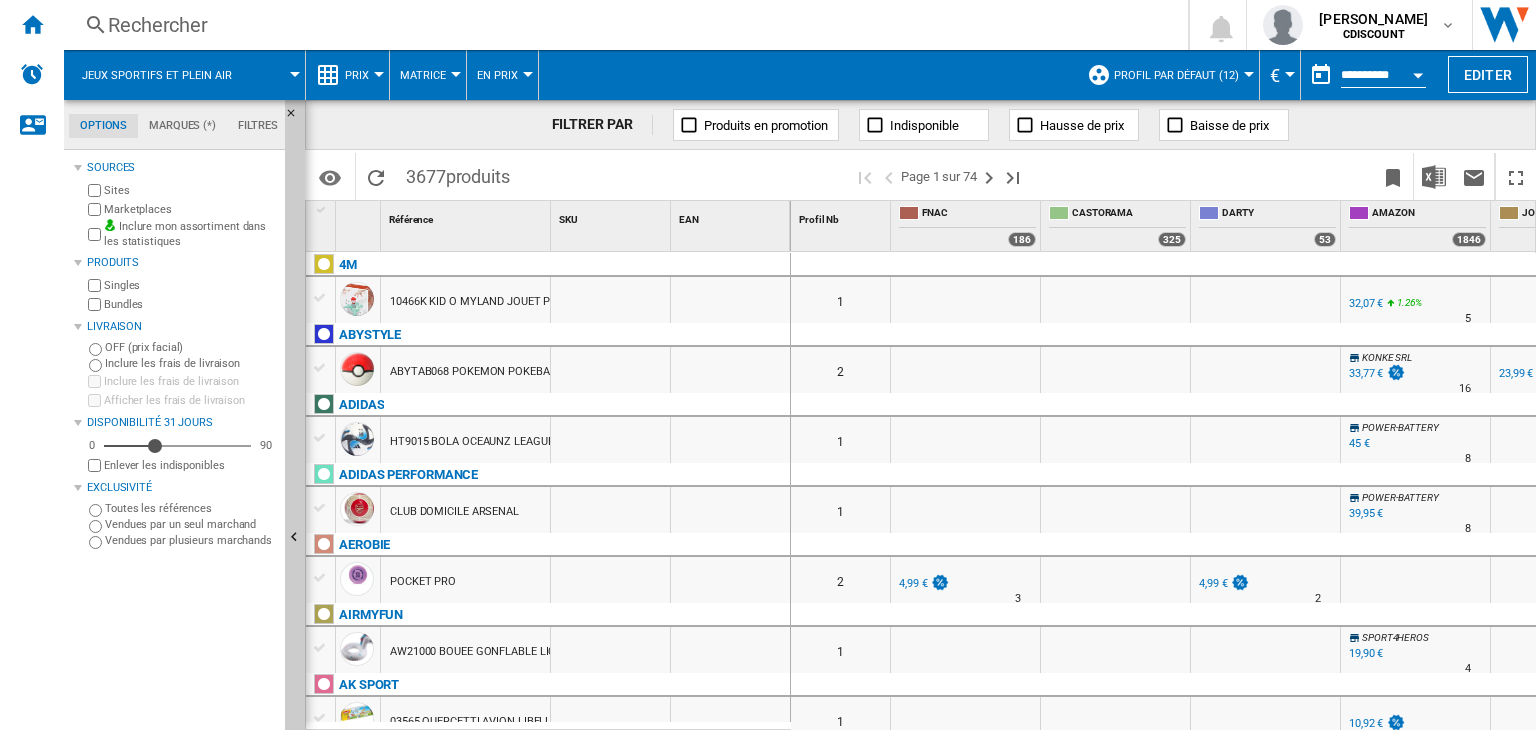 scroll, scrollTop: 564, scrollLeft: 0, axis: vertical 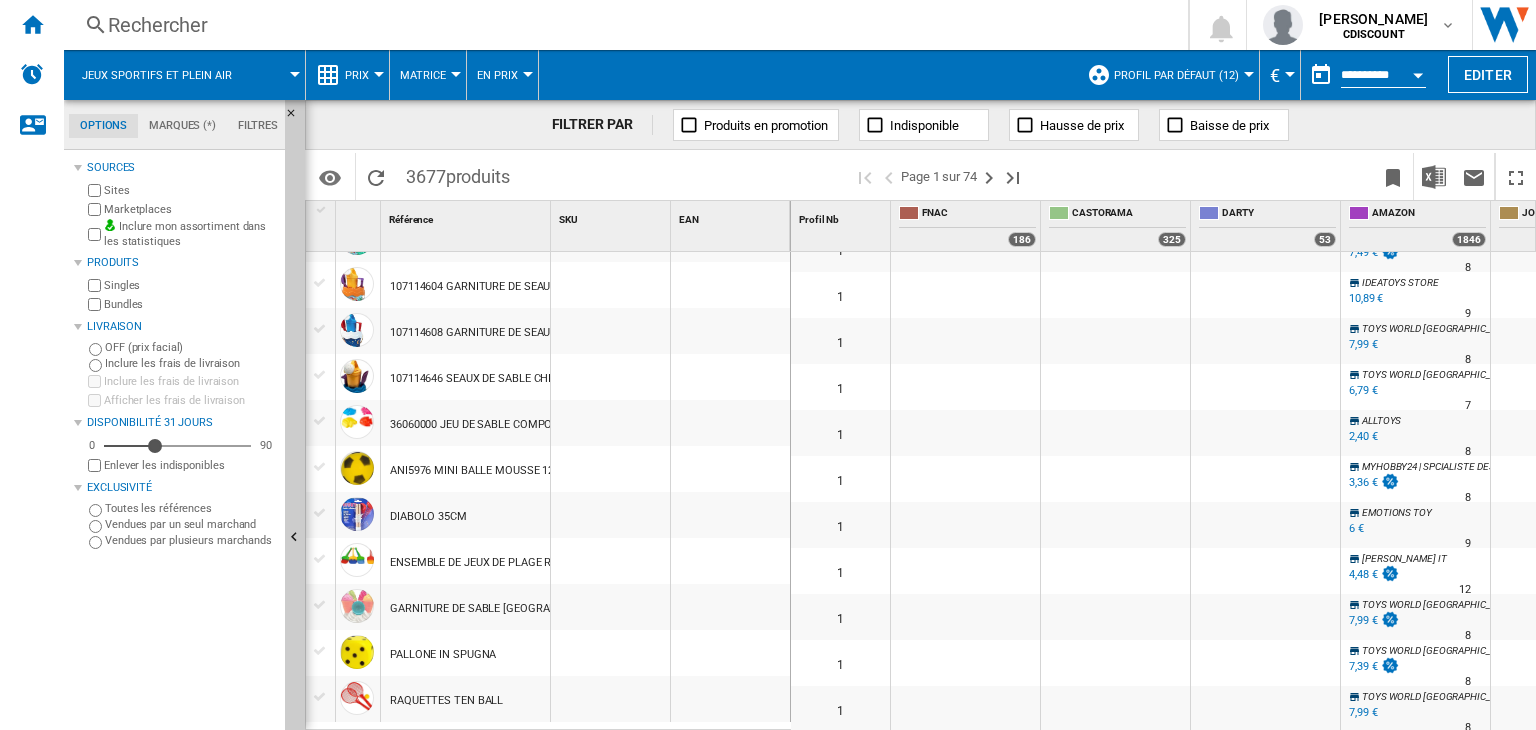 click at bounding box center (277, 75) 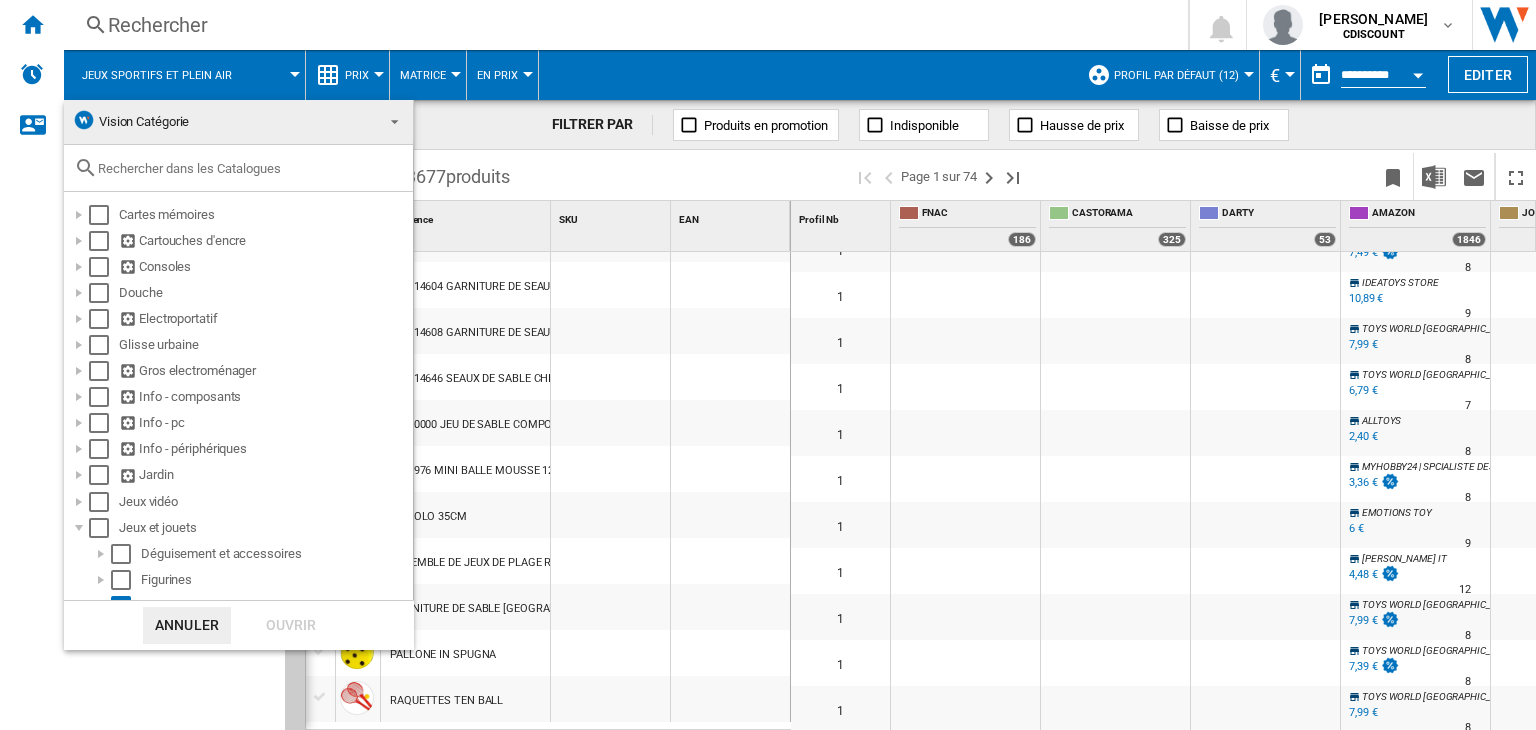 click on "Vision Catégorie" at bounding box center (222, 122) 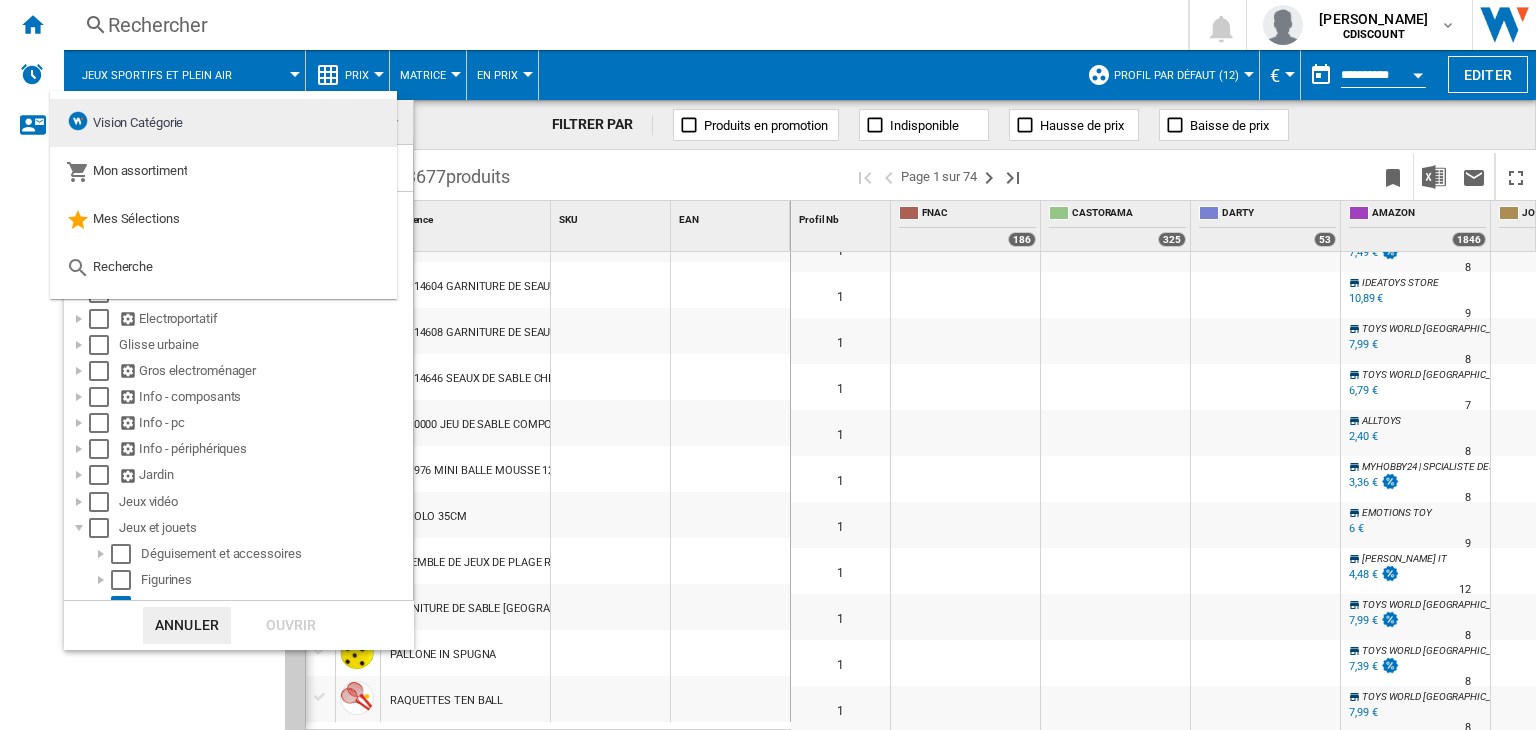 click on "Vision Catégorie" at bounding box center [138, 122] 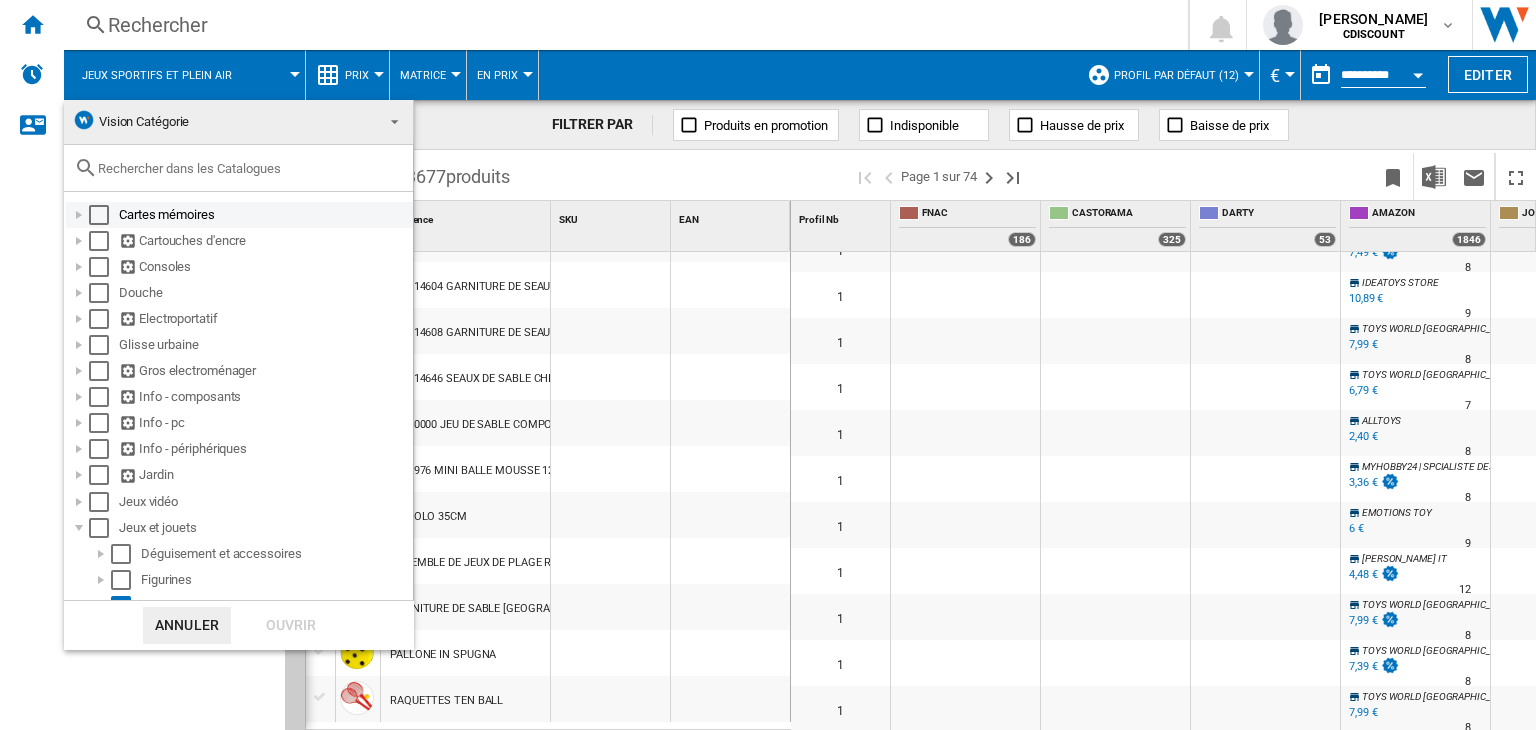 click at bounding box center [99, 215] 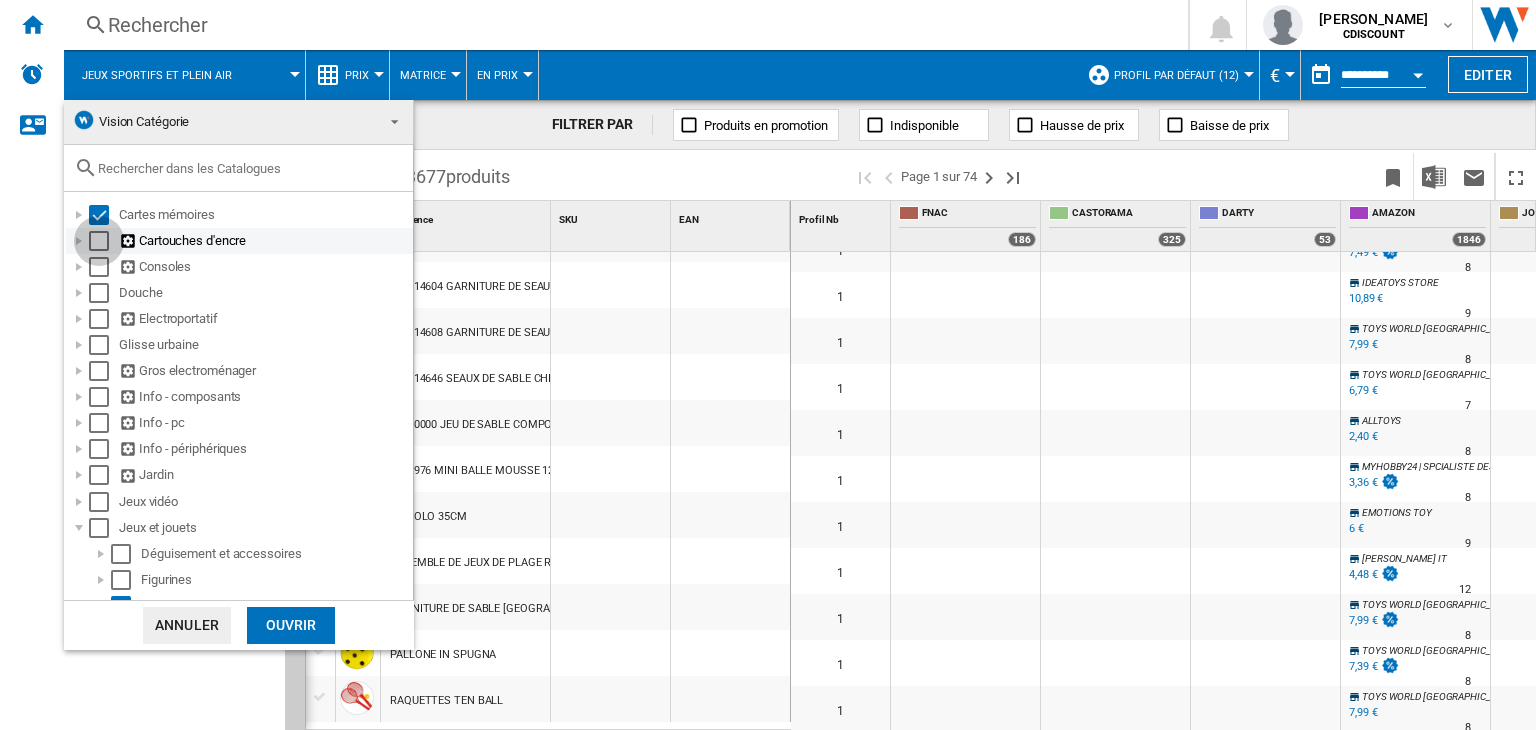 click at bounding box center [99, 241] 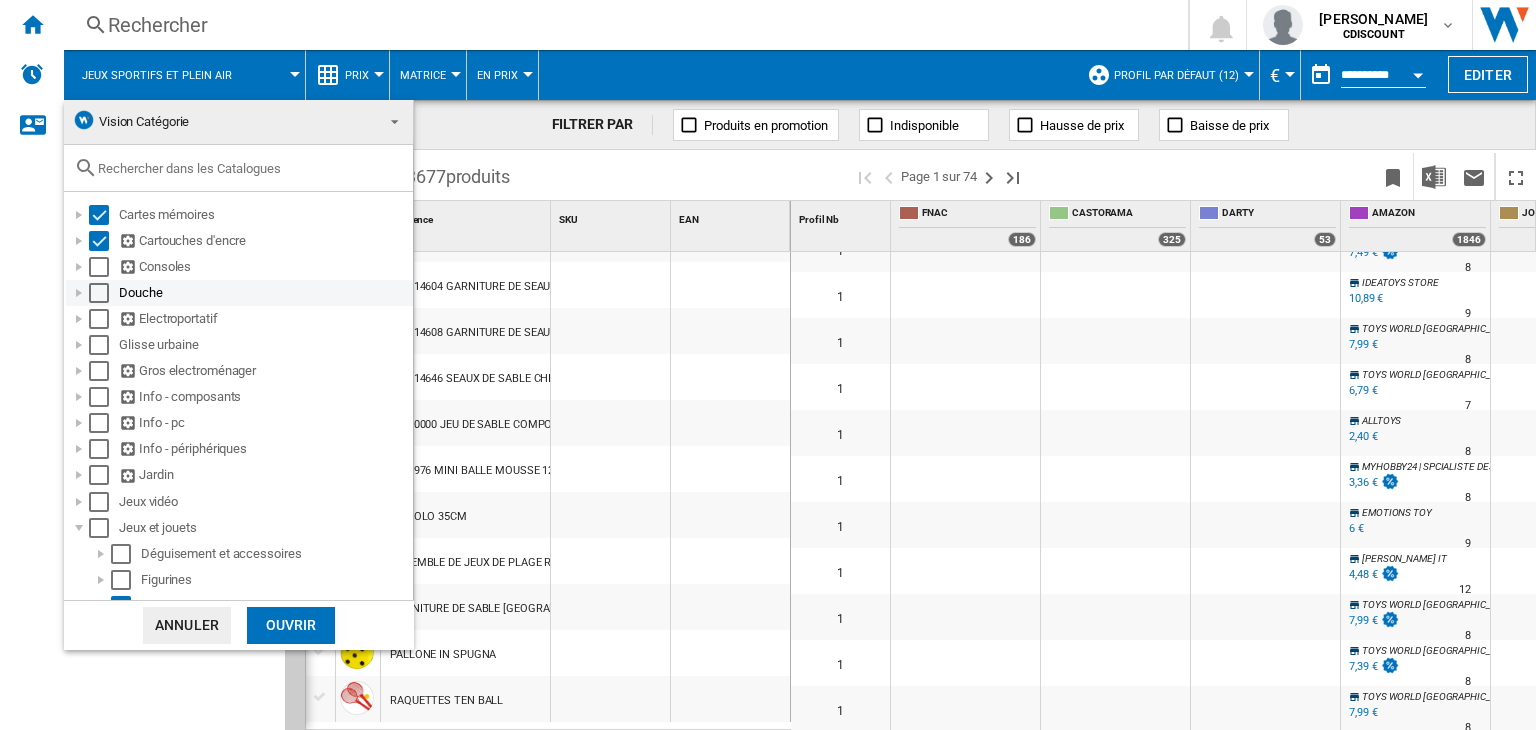 click on "Douche" at bounding box center [239, 293] 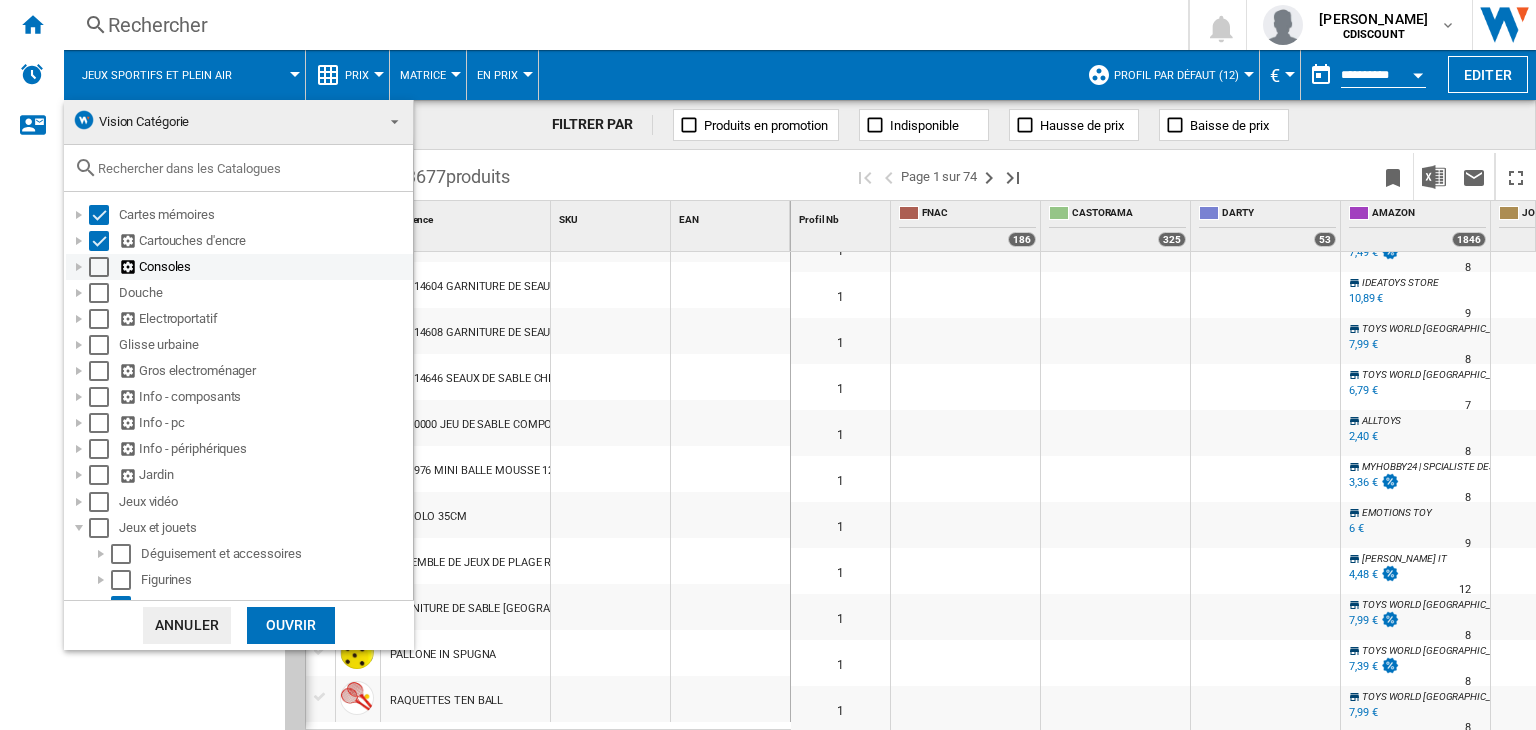 click at bounding box center [99, 267] 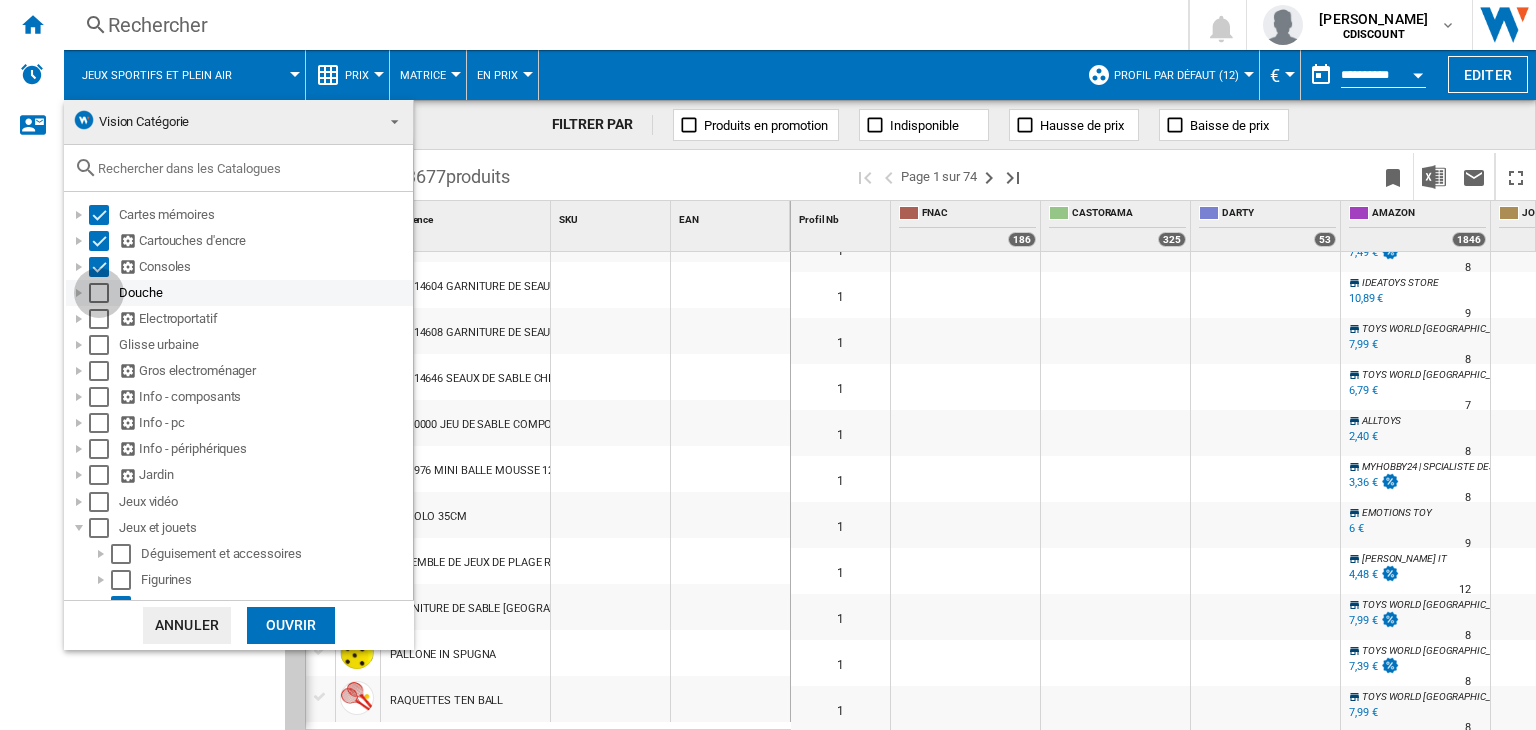 click at bounding box center (99, 293) 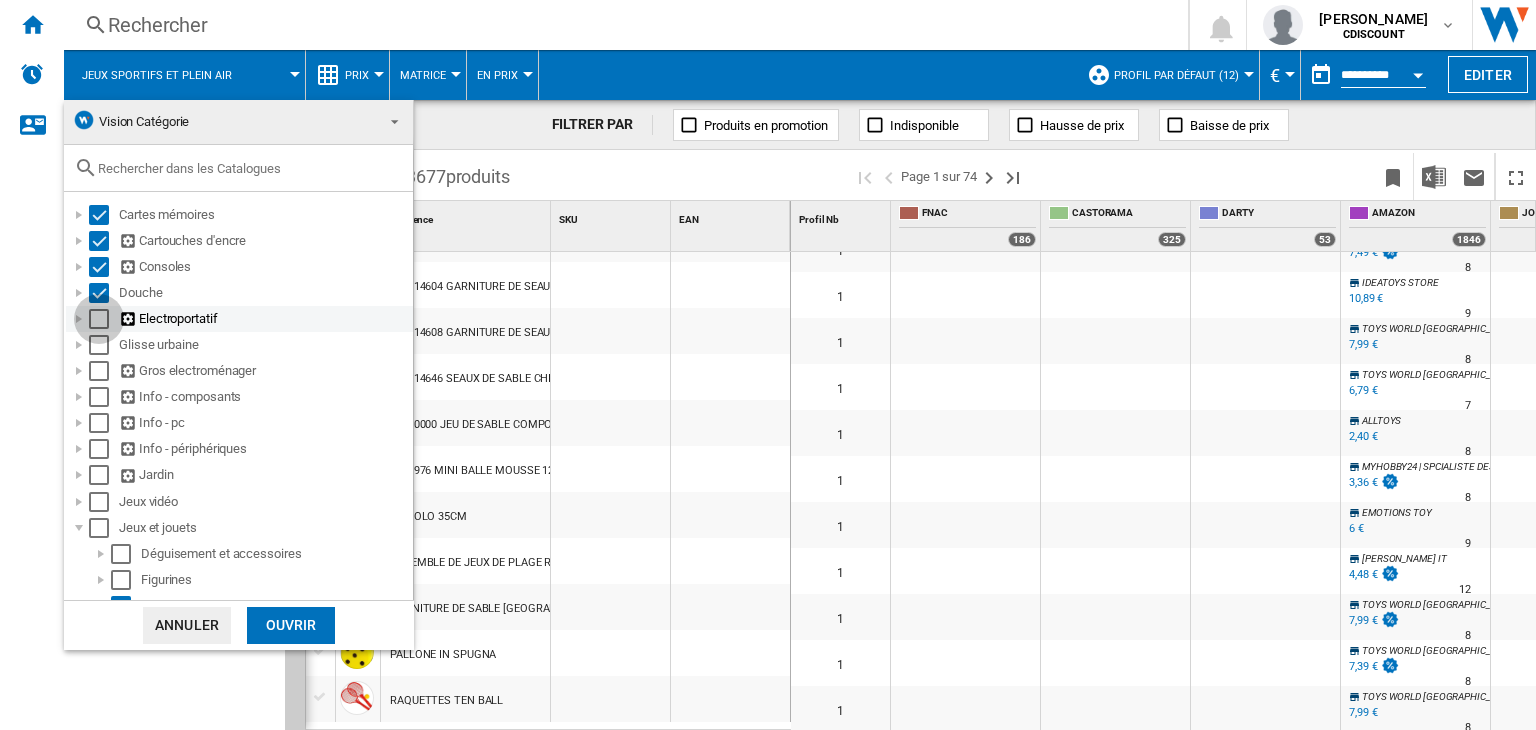 click at bounding box center (99, 319) 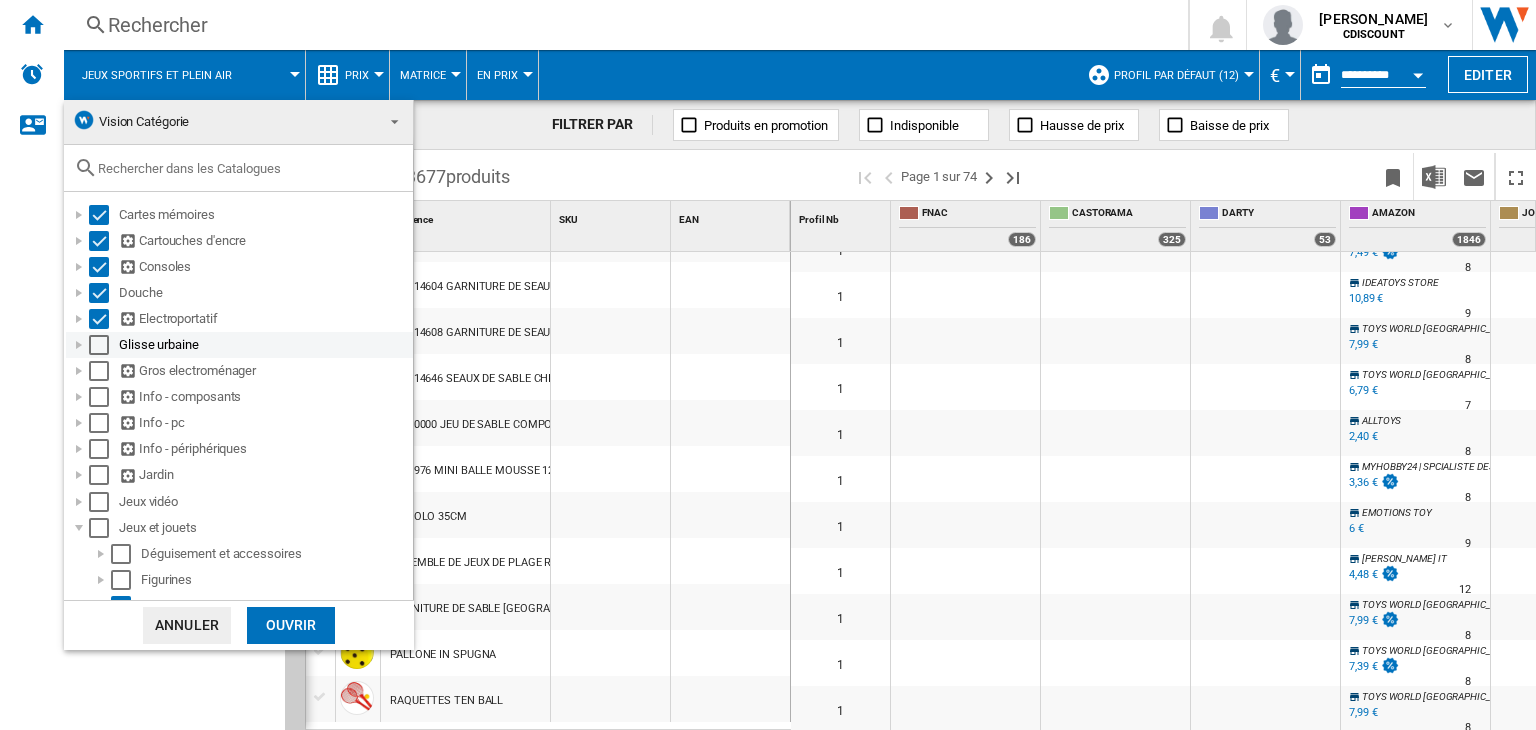 click on "Glisse urbaine" at bounding box center (239, 345) 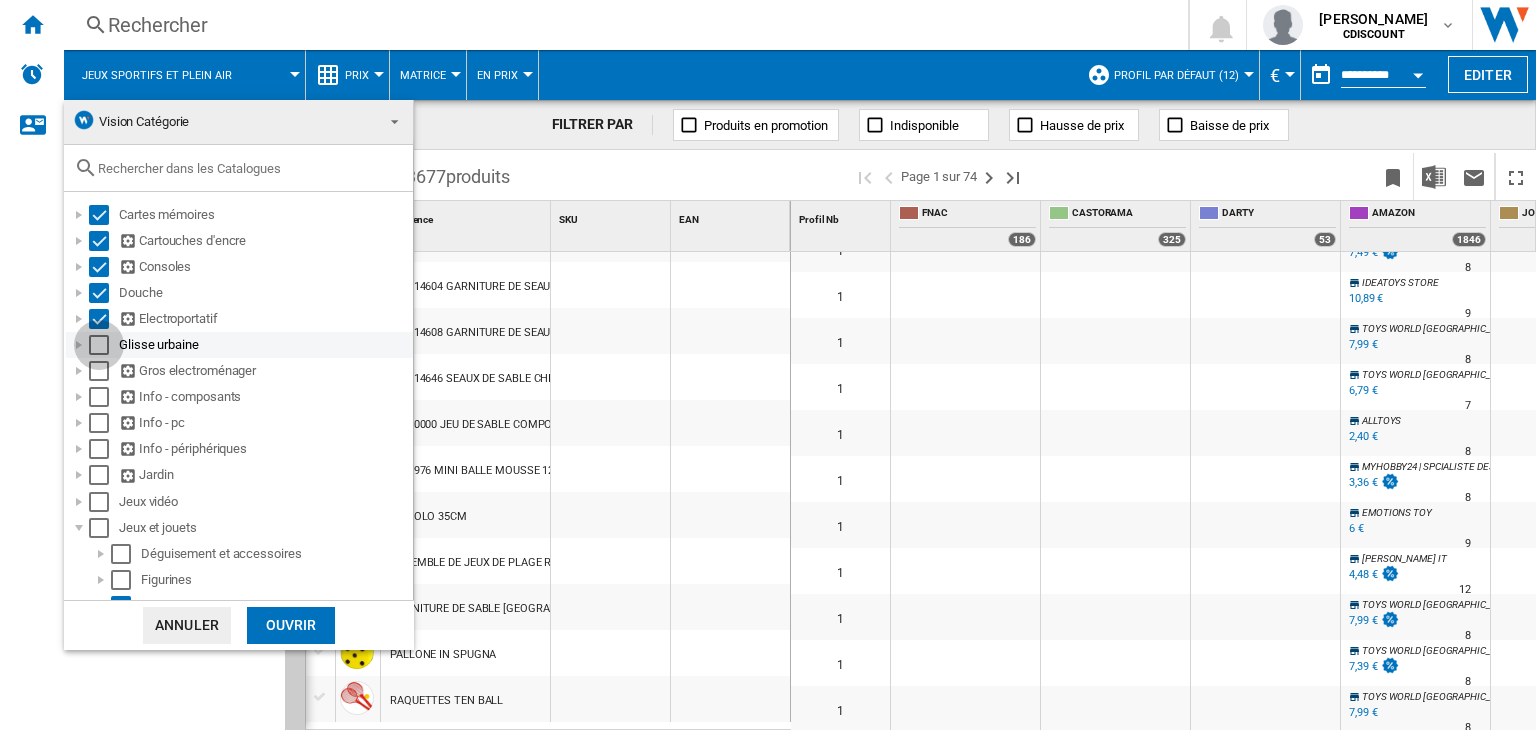 click at bounding box center [99, 345] 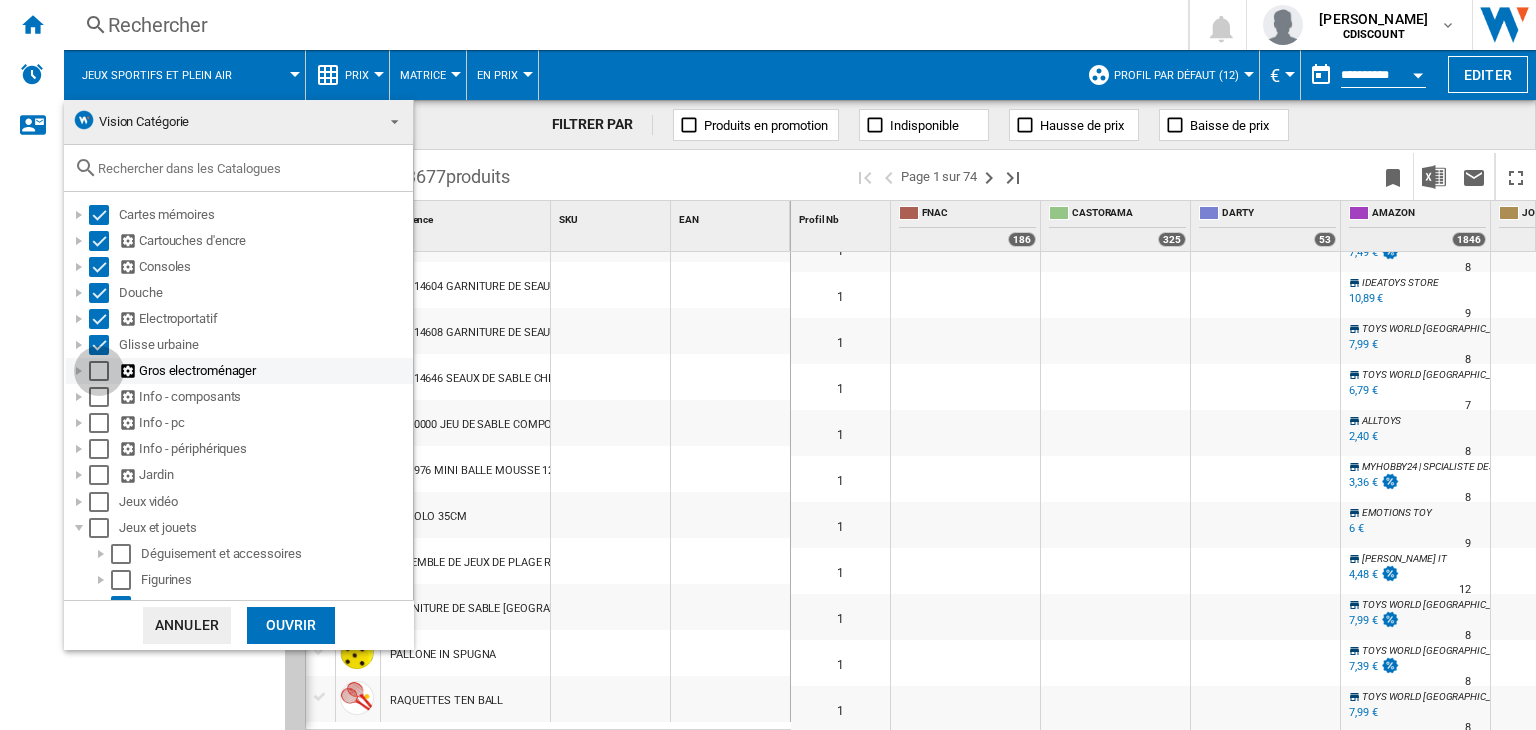 click at bounding box center [99, 371] 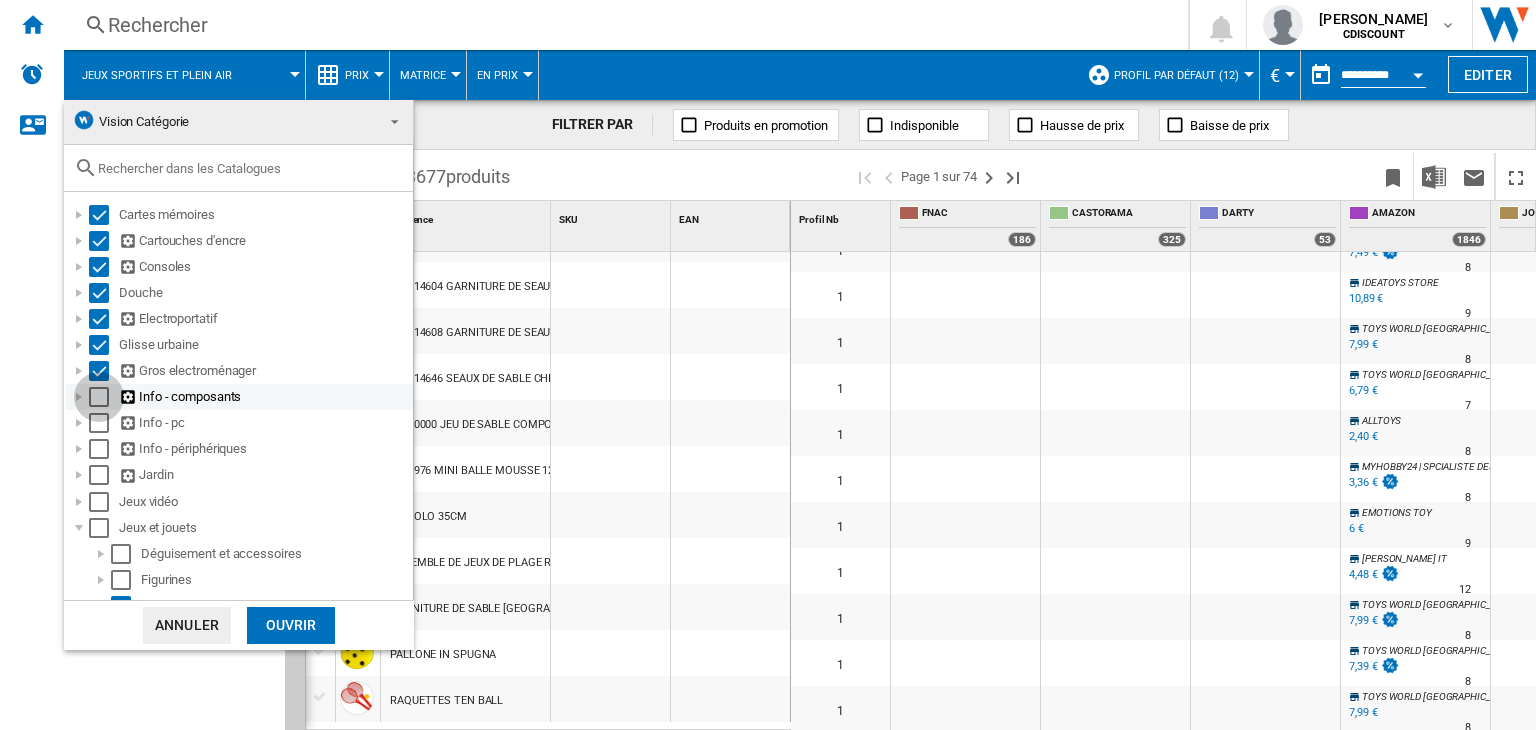 click at bounding box center [99, 397] 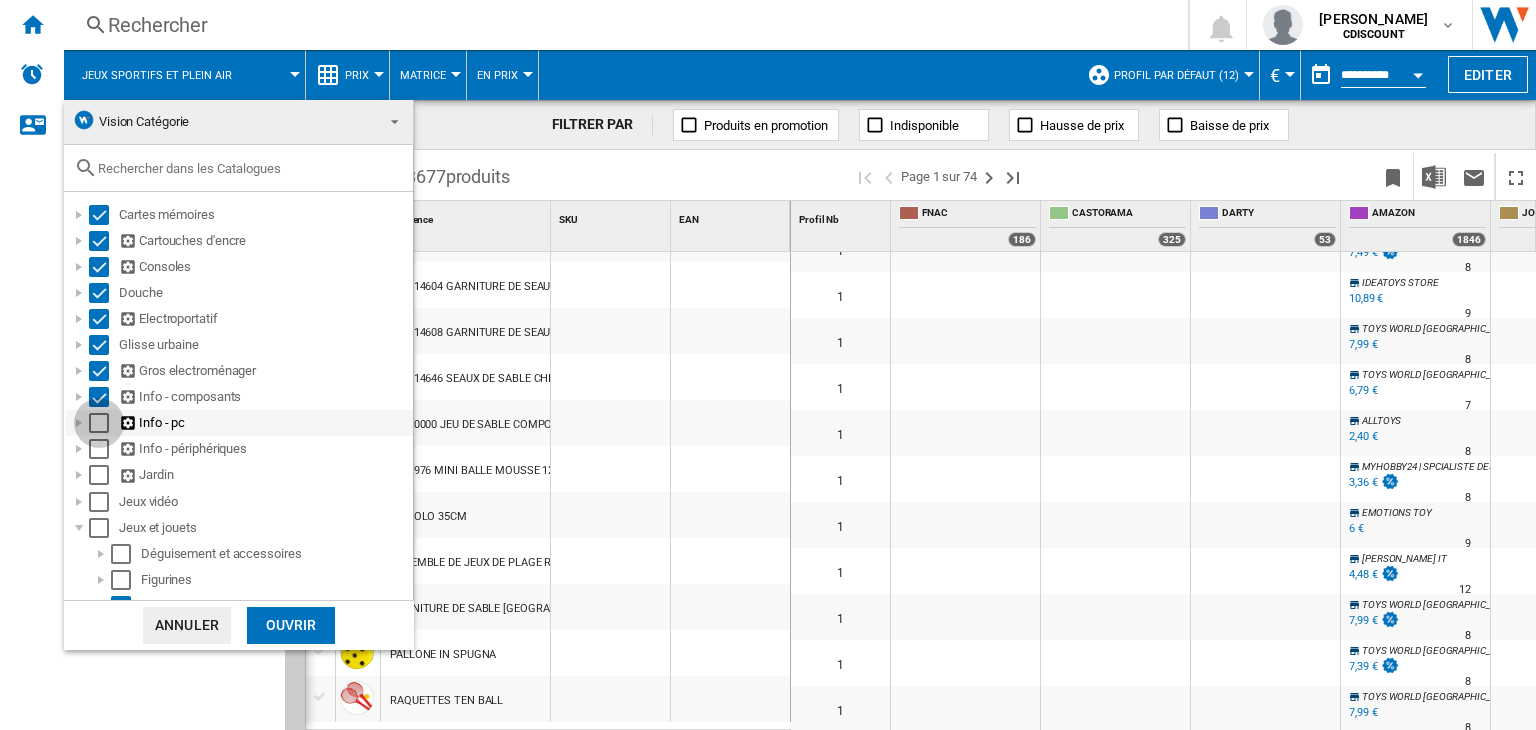click at bounding box center [99, 423] 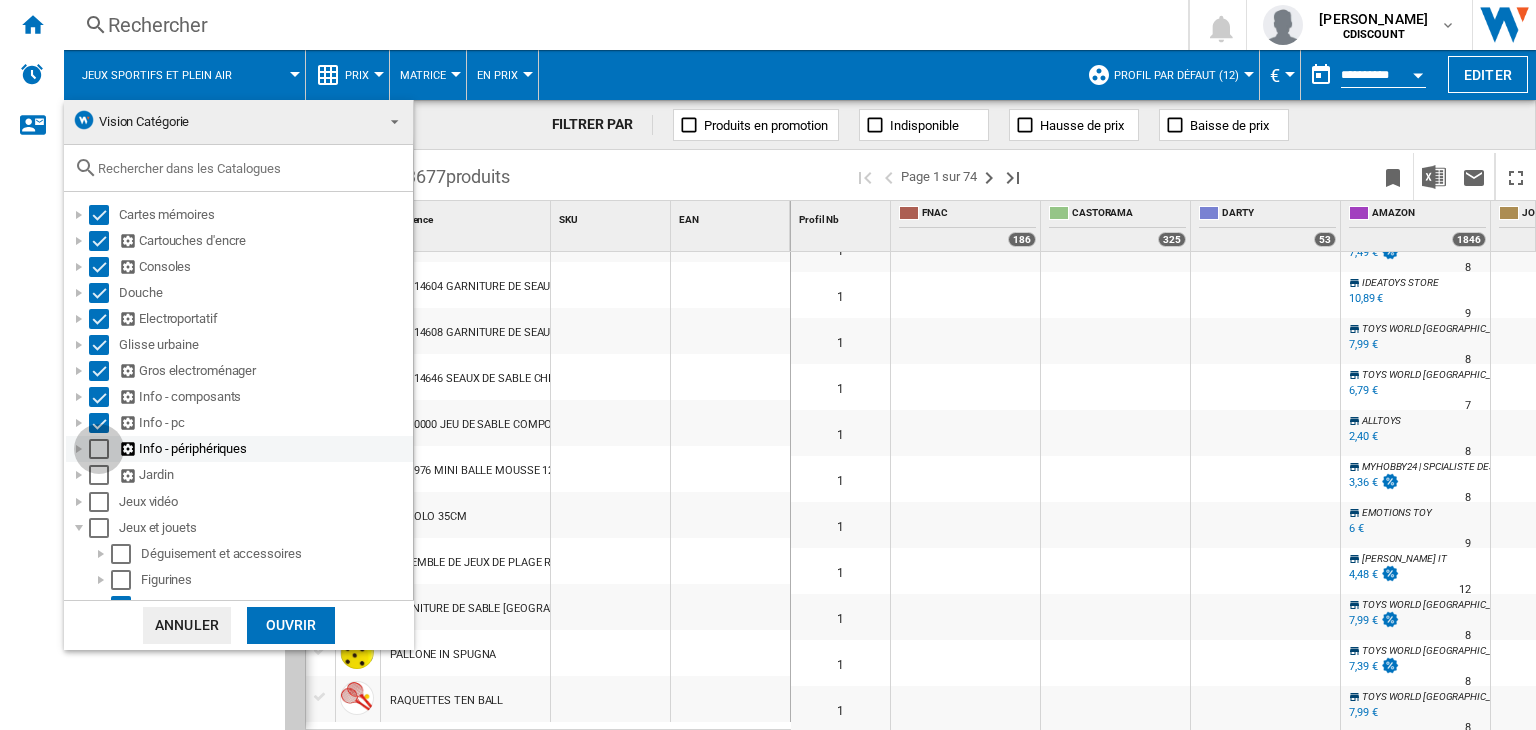 click at bounding box center [99, 449] 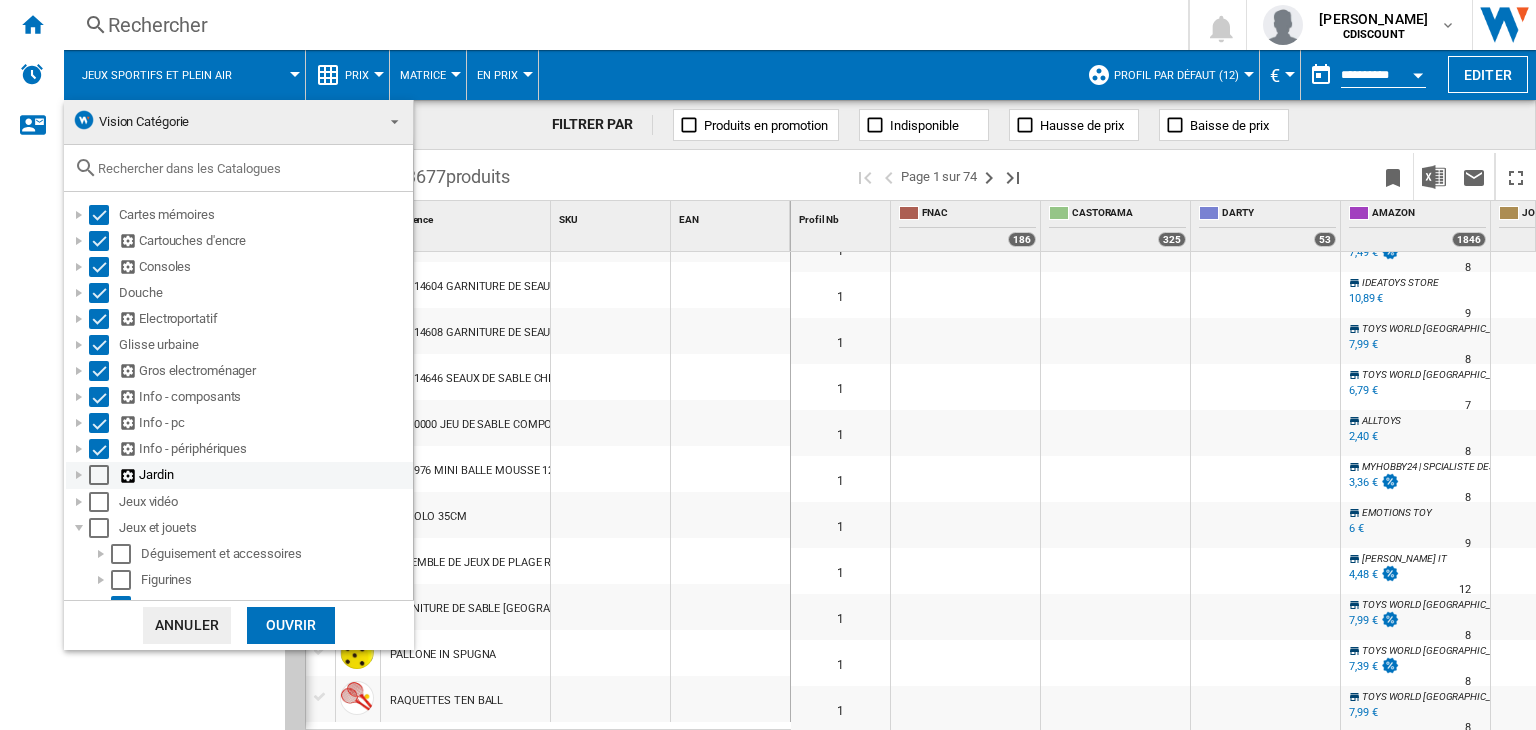 click at bounding box center (99, 475) 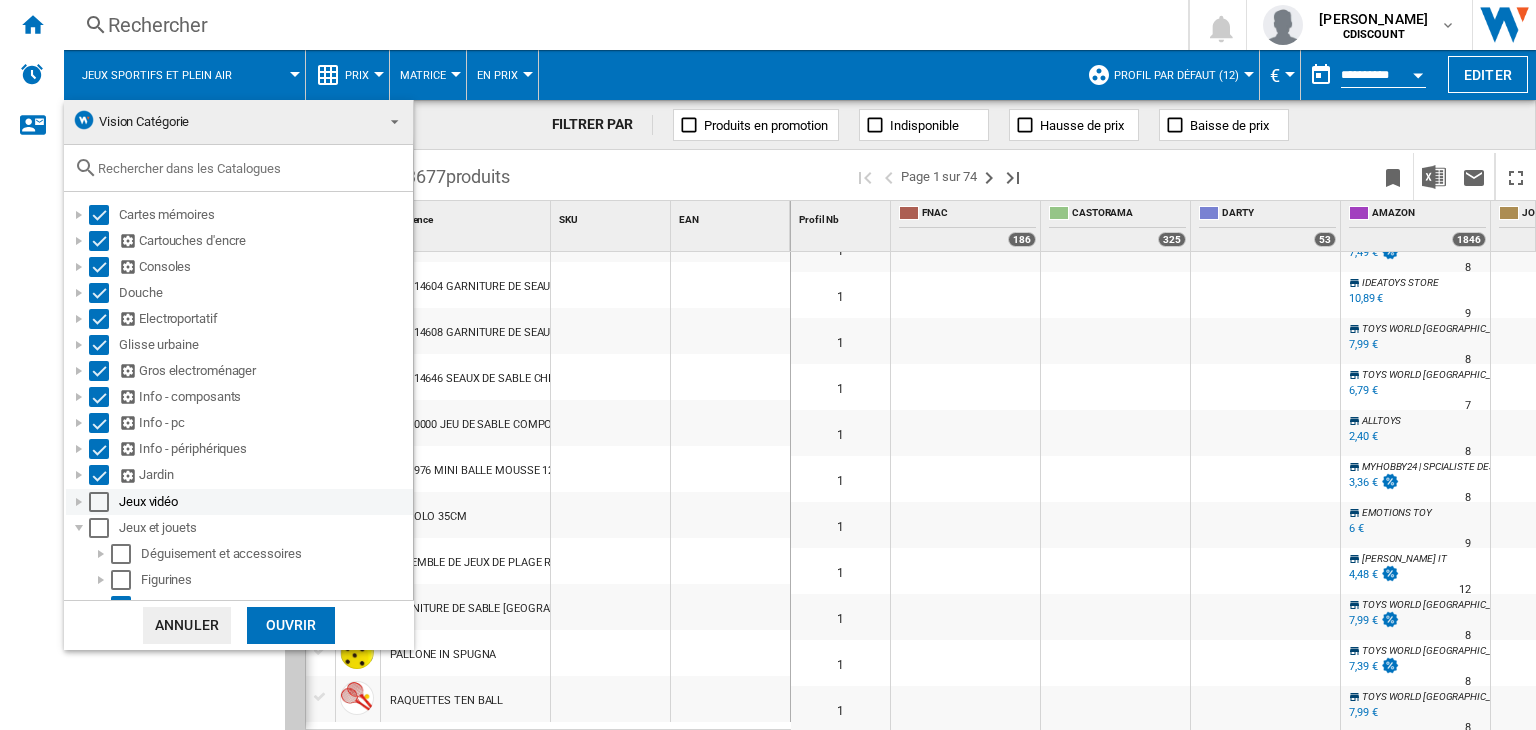 click at bounding box center [99, 502] 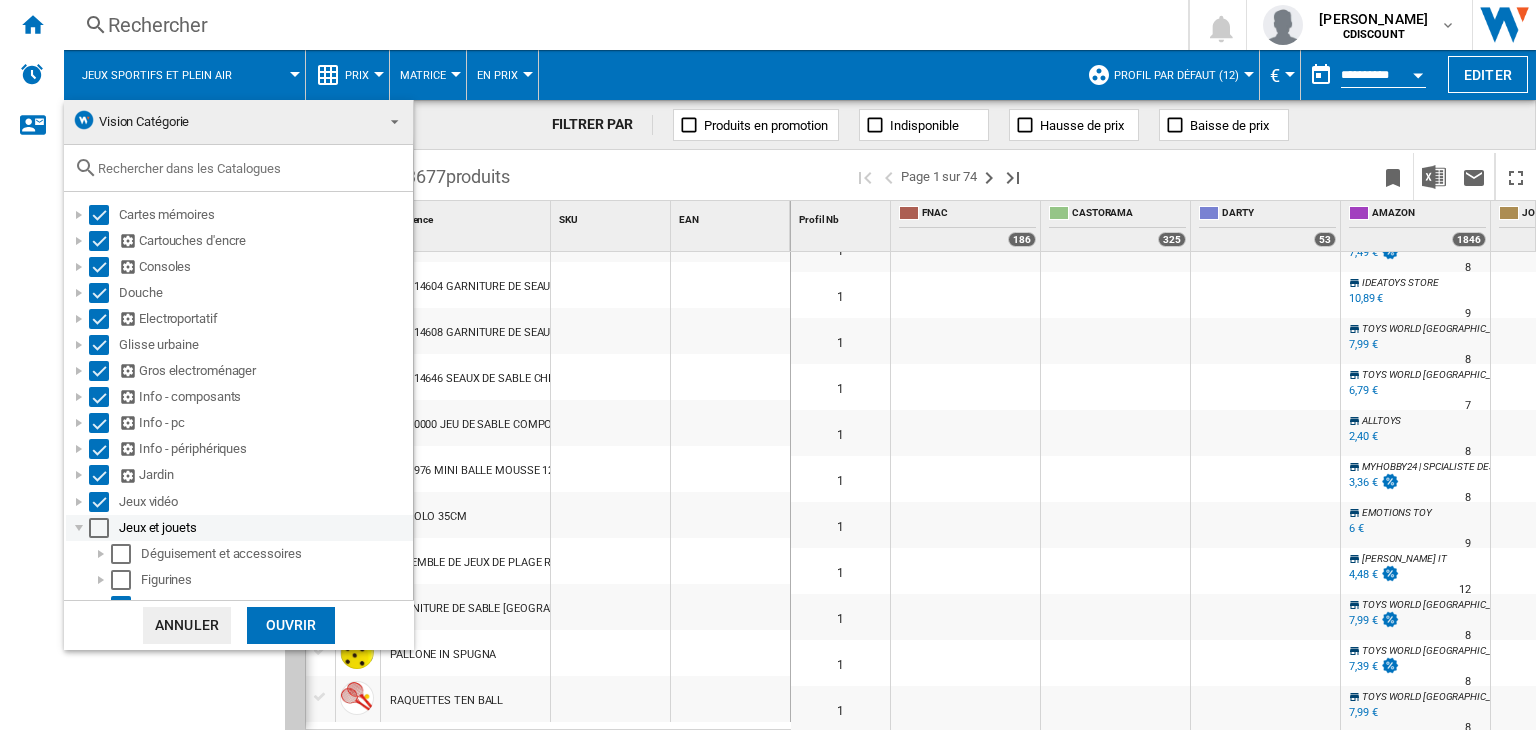 click at bounding box center [99, 528] 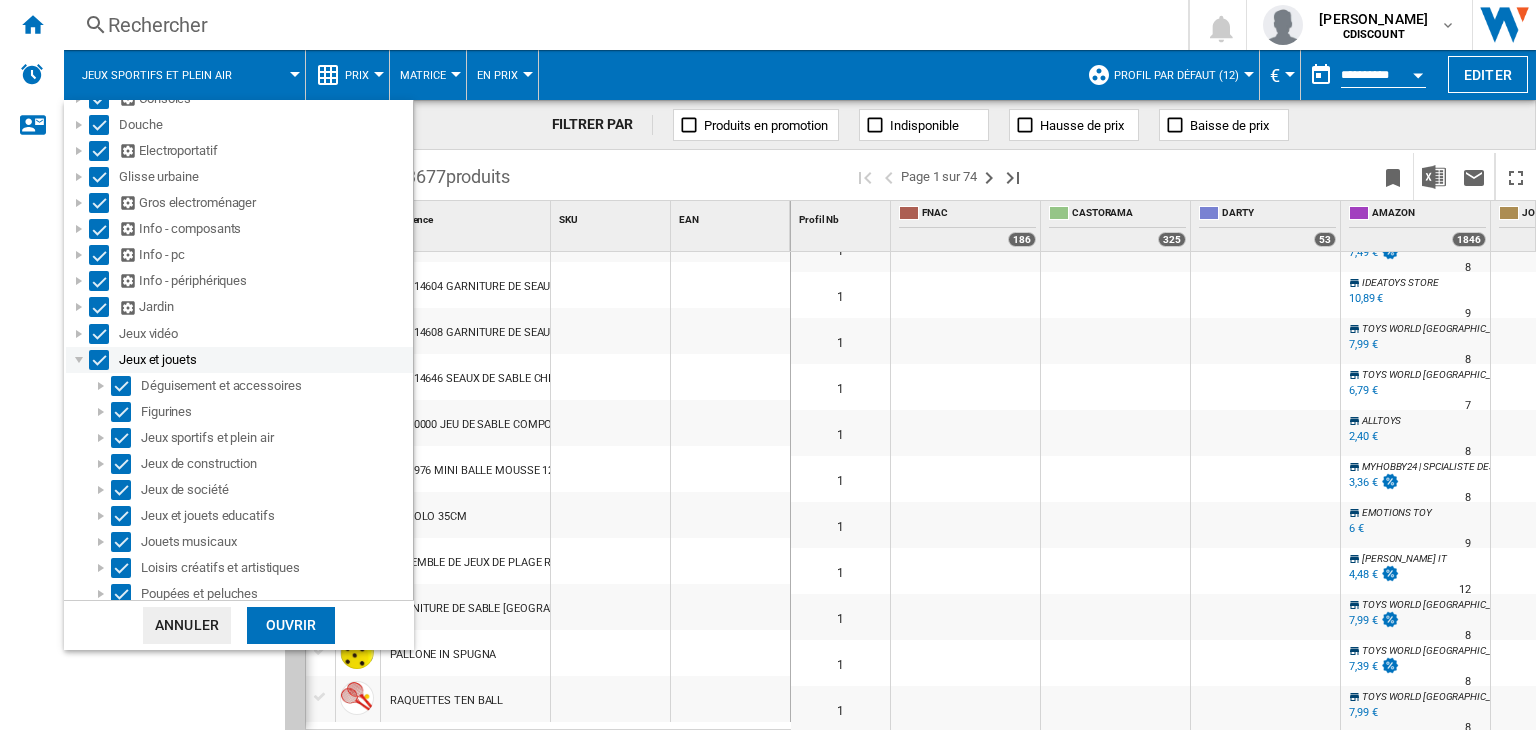 scroll, scrollTop: 188, scrollLeft: 0, axis: vertical 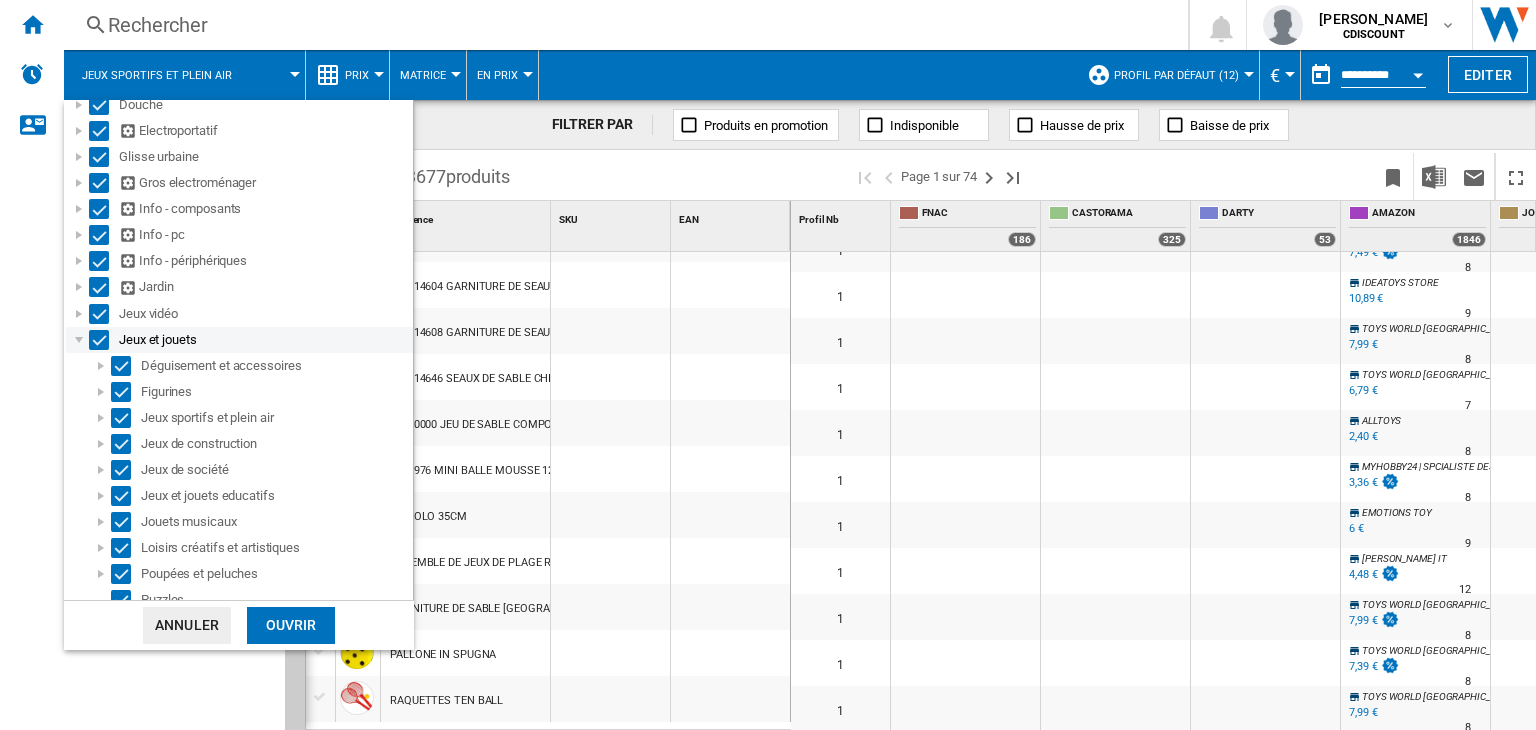 click at bounding box center (79, 340) 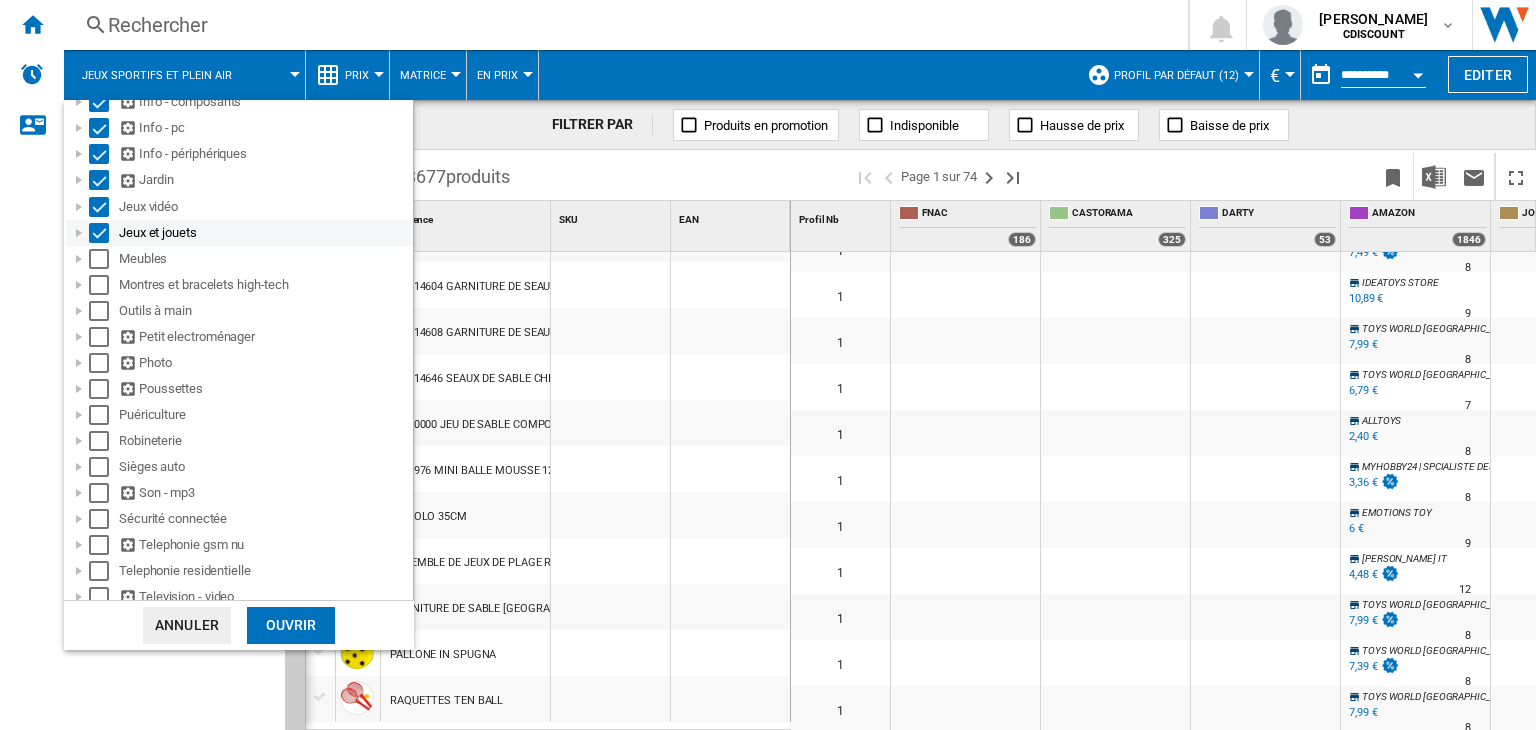 scroll, scrollTop: 303, scrollLeft: 0, axis: vertical 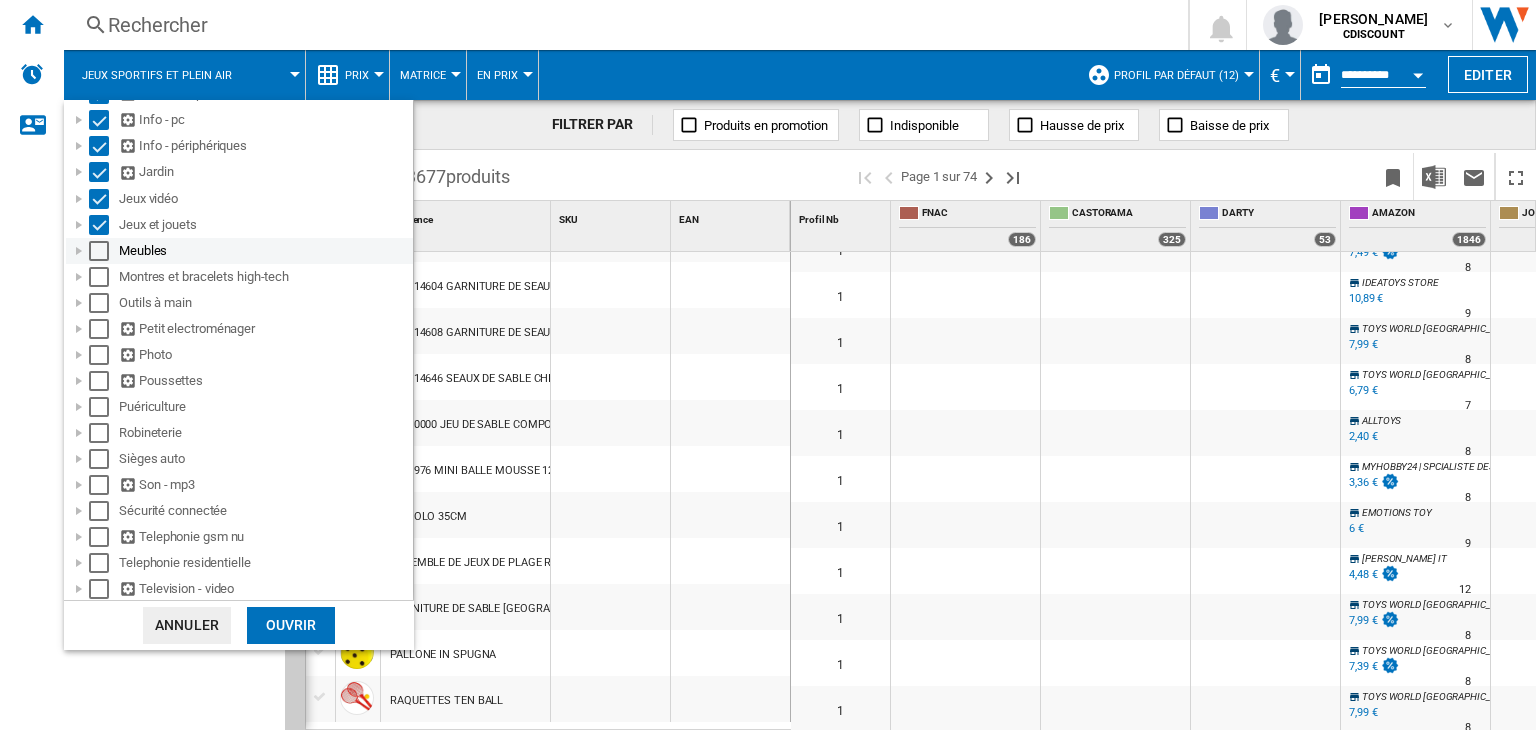 click at bounding box center (99, 251) 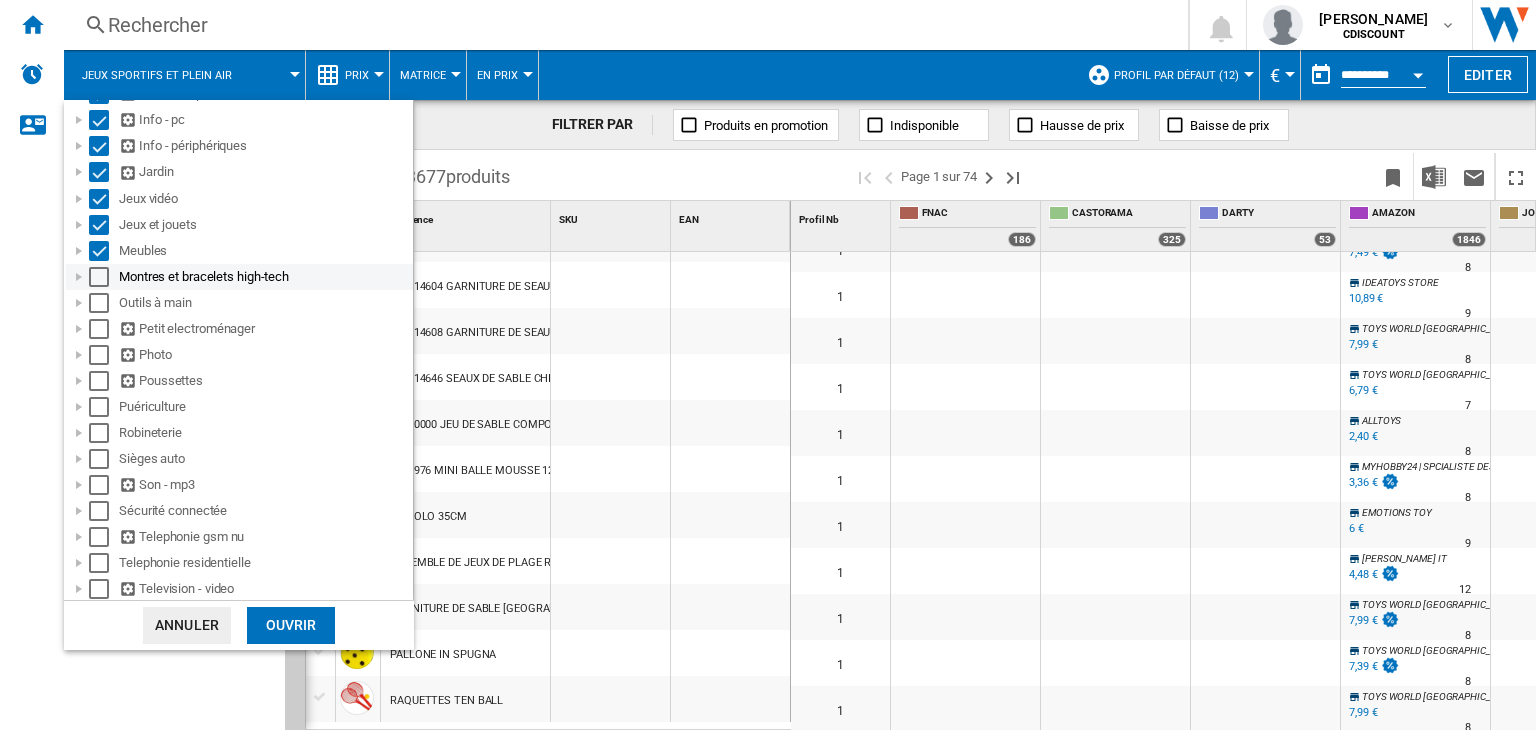 click at bounding box center [99, 277] 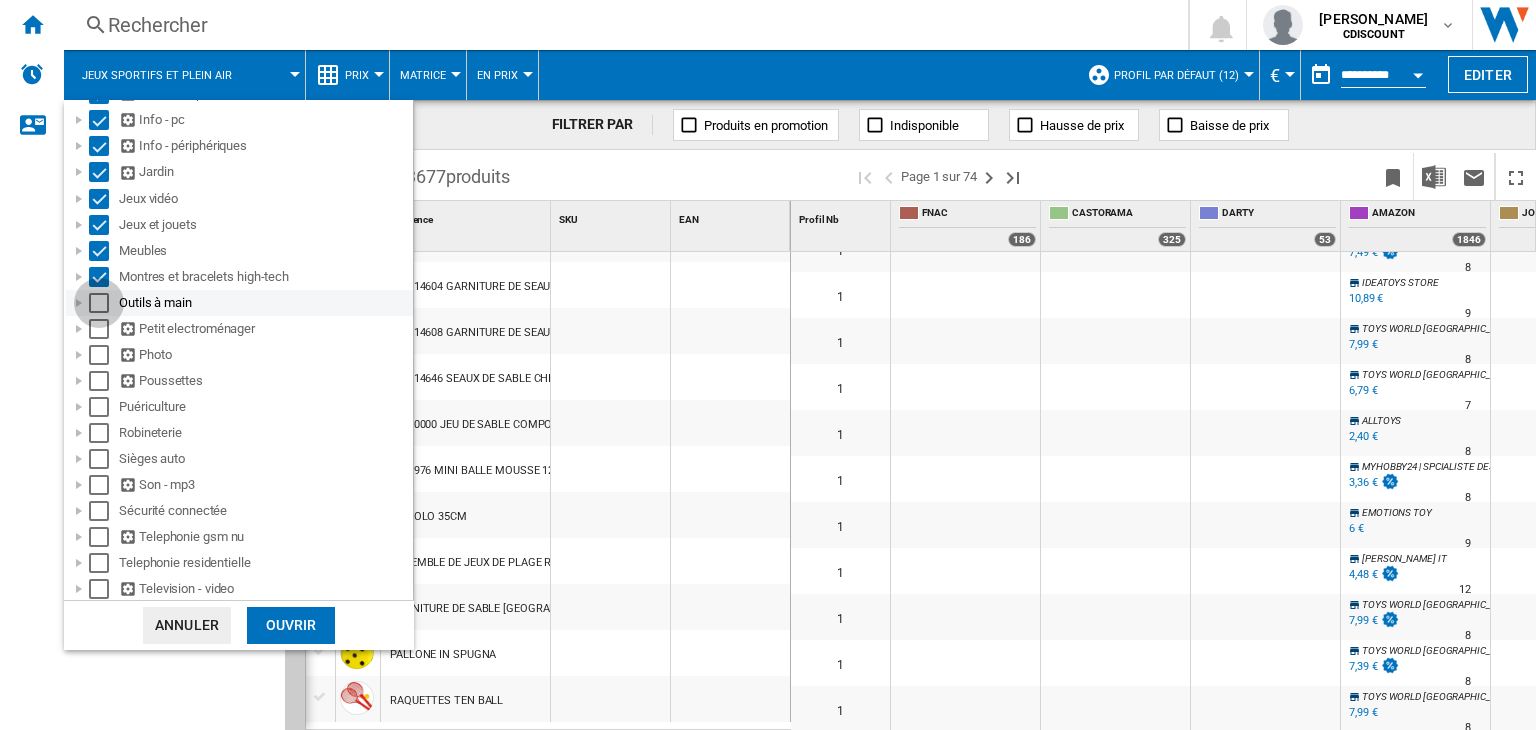 click at bounding box center (99, 303) 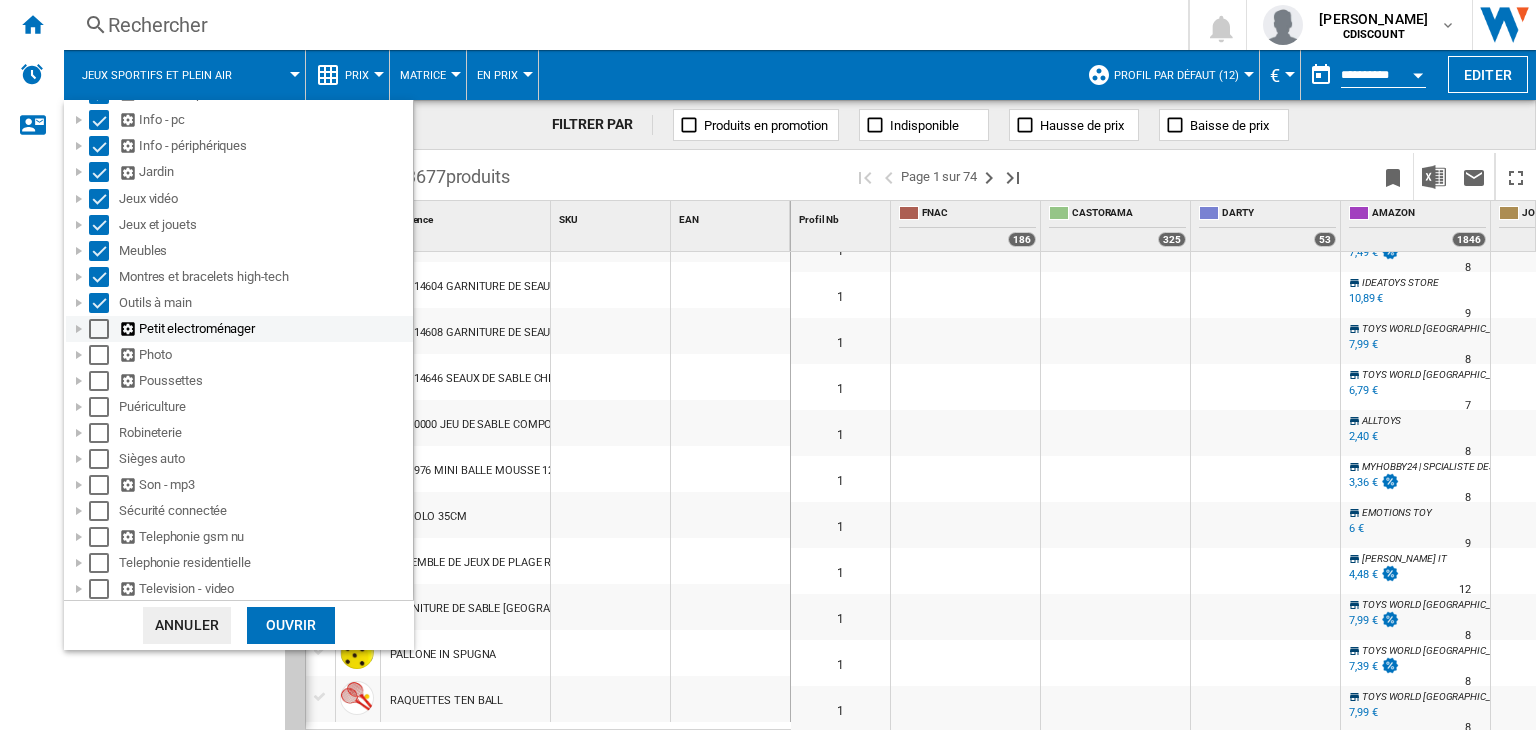 click at bounding box center [99, 329] 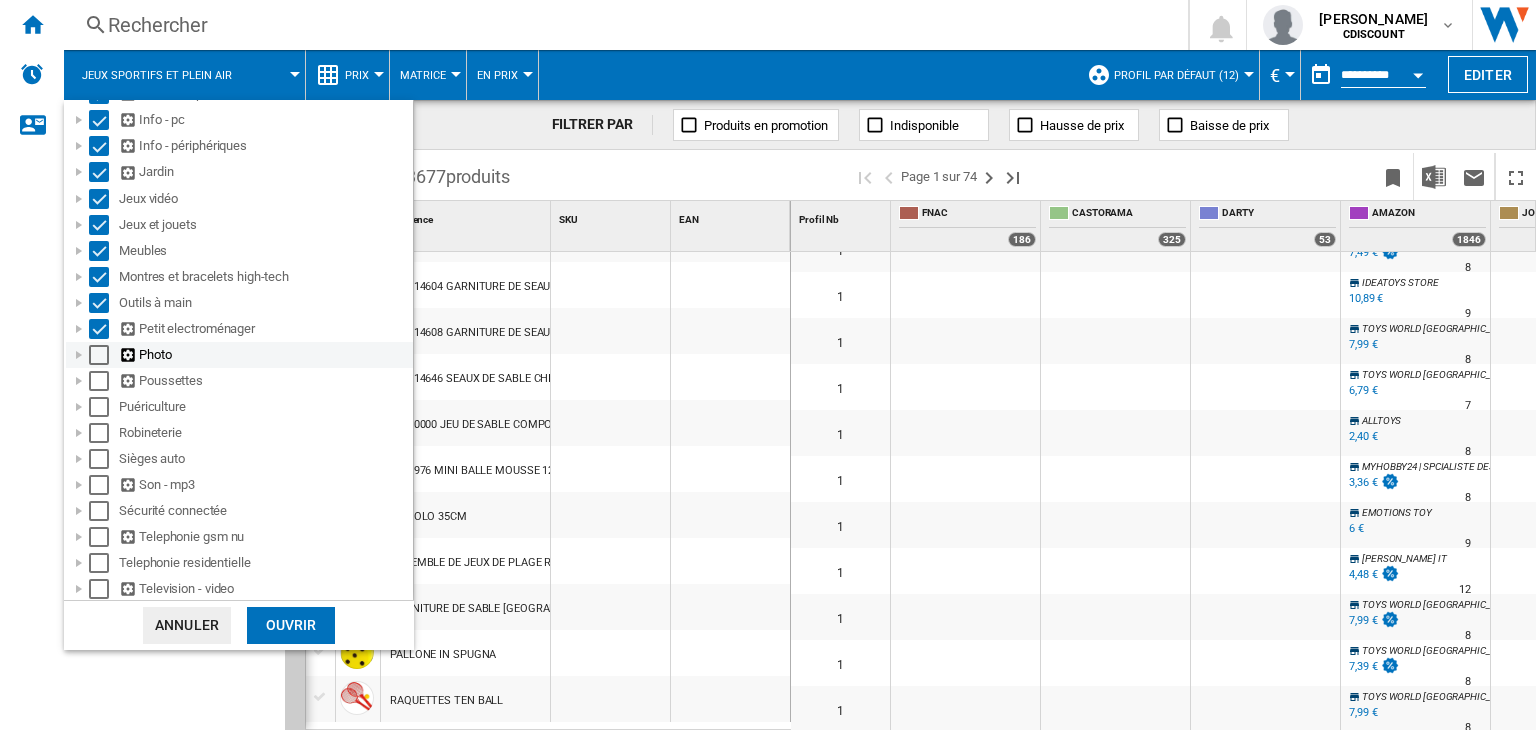 click at bounding box center [99, 355] 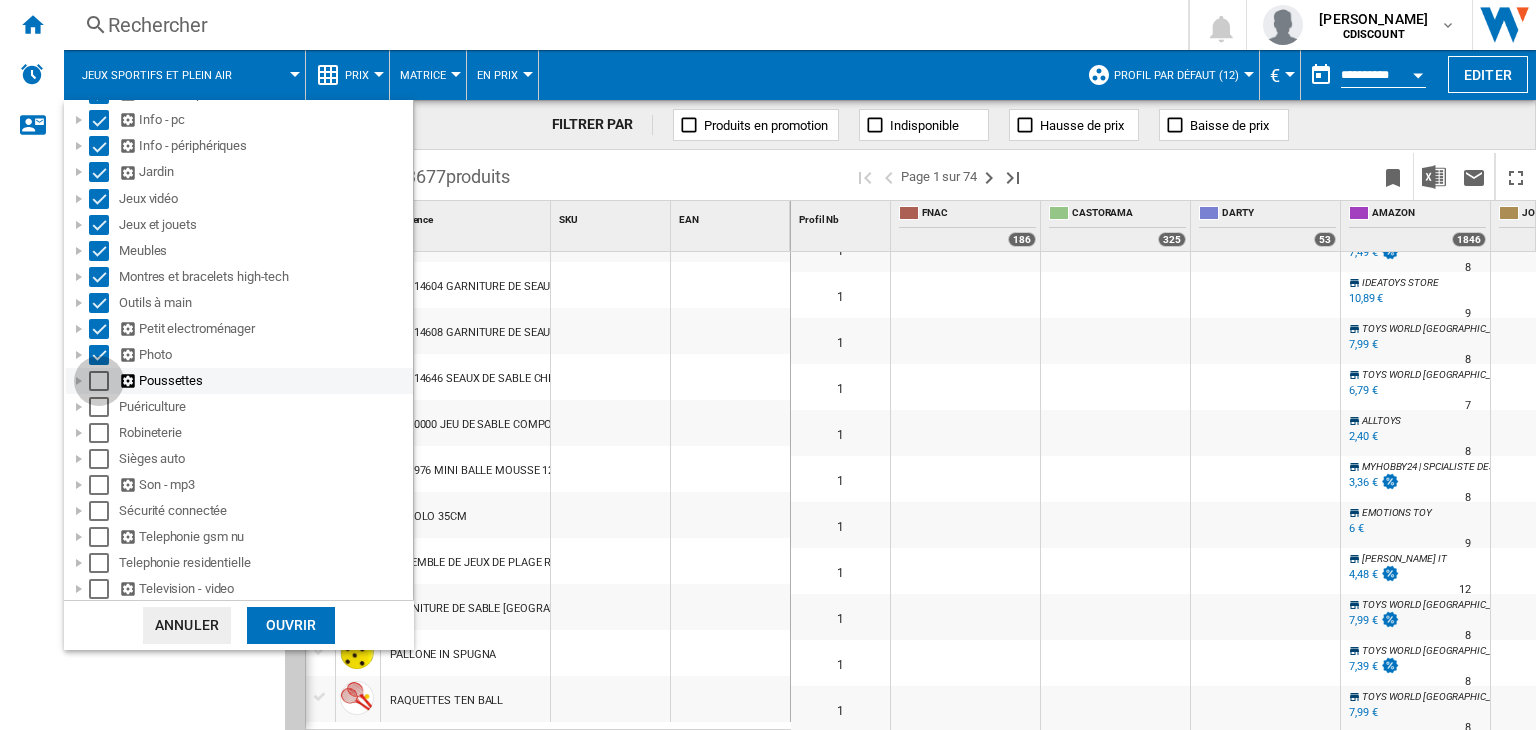 click at bounding box center [99, 381] 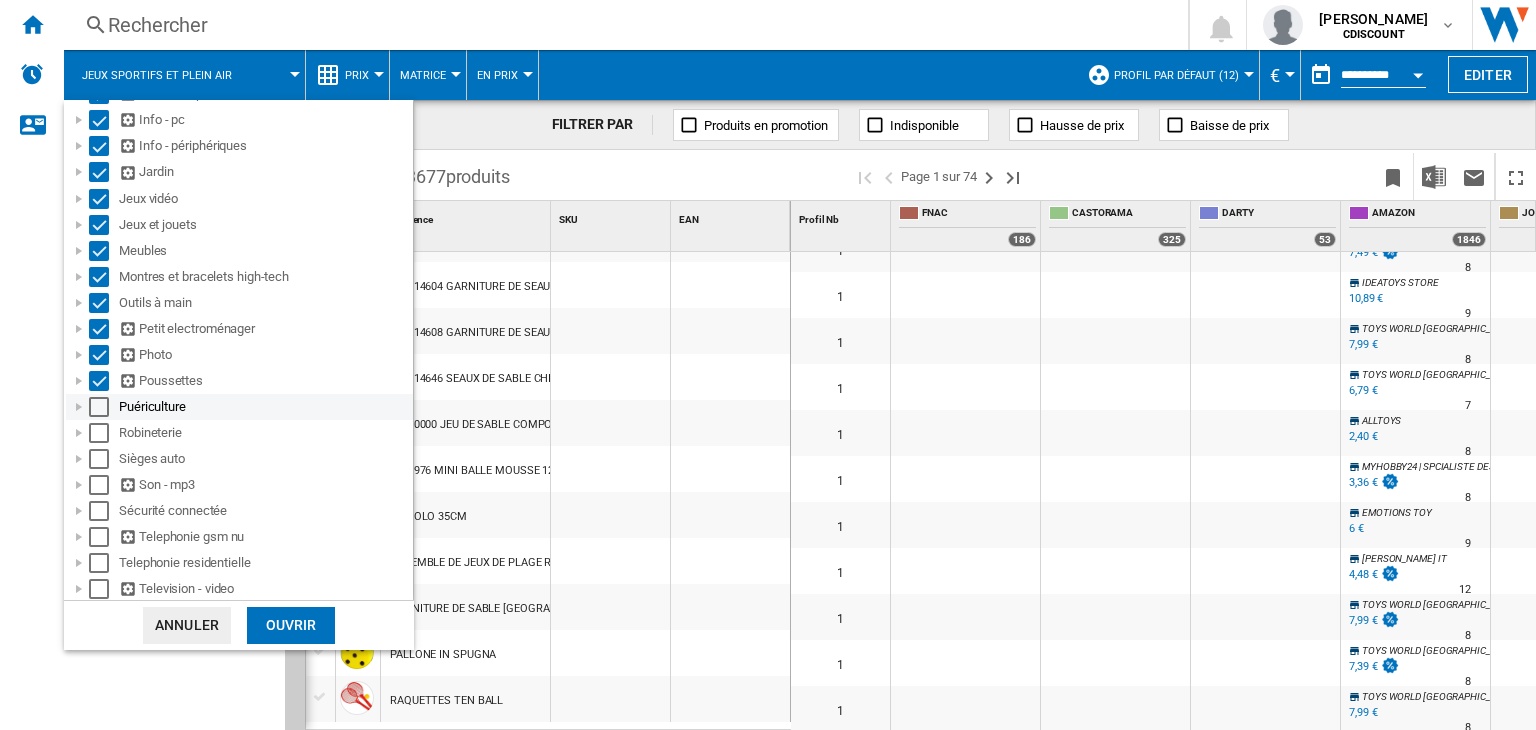 click at bounding box center [99, 407] 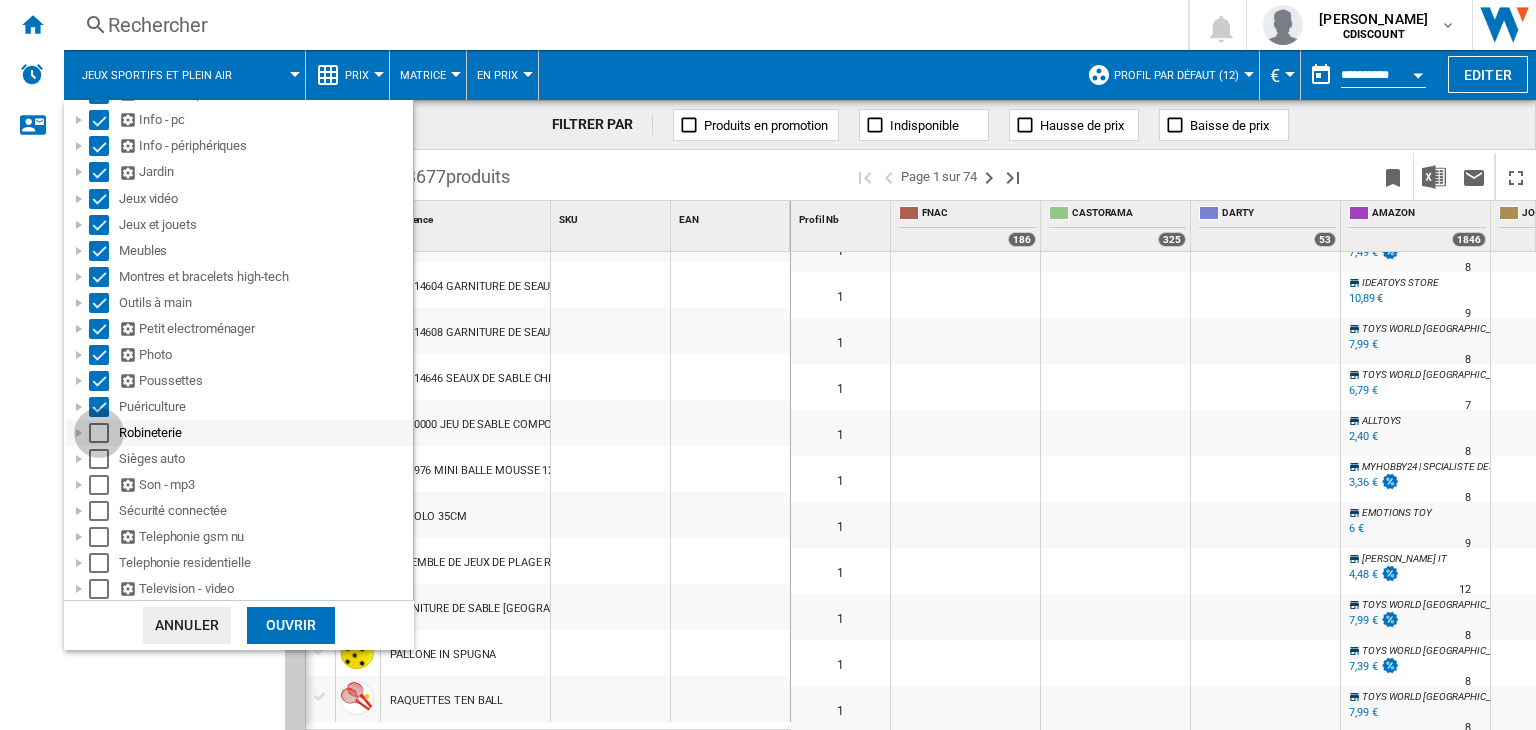click at bounding box center [99, 433] 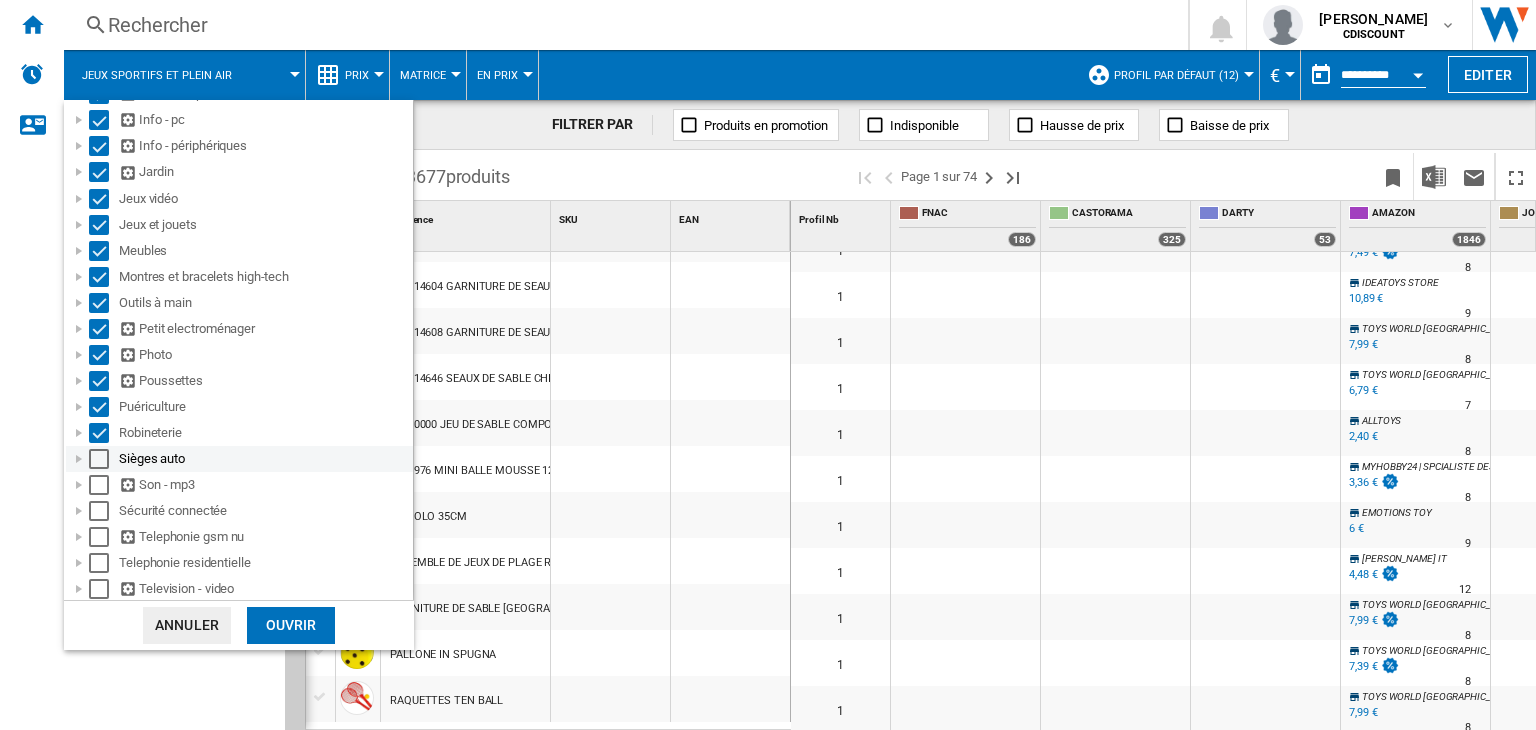 click at bounding box center (99, 459) 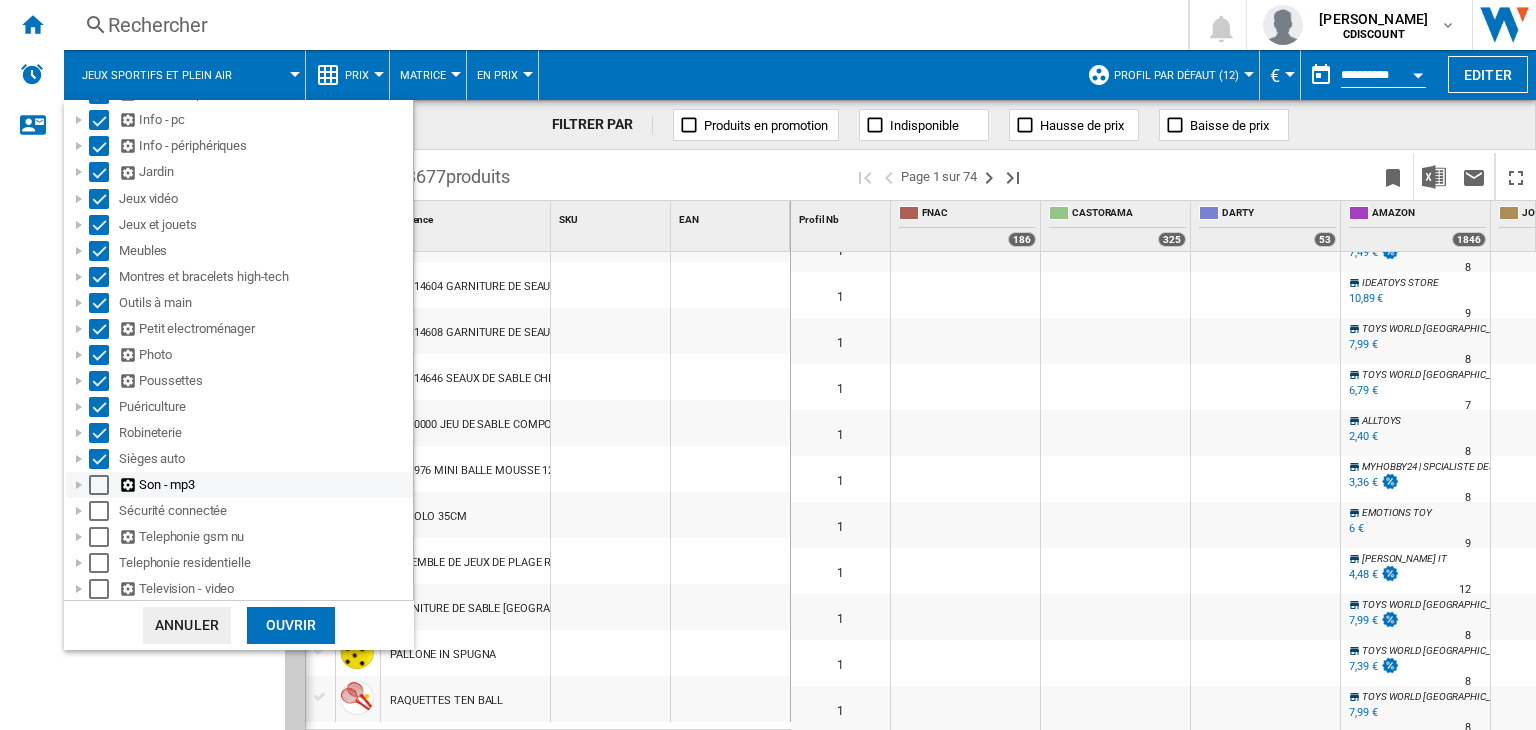 click at bounding box center [99, 485] 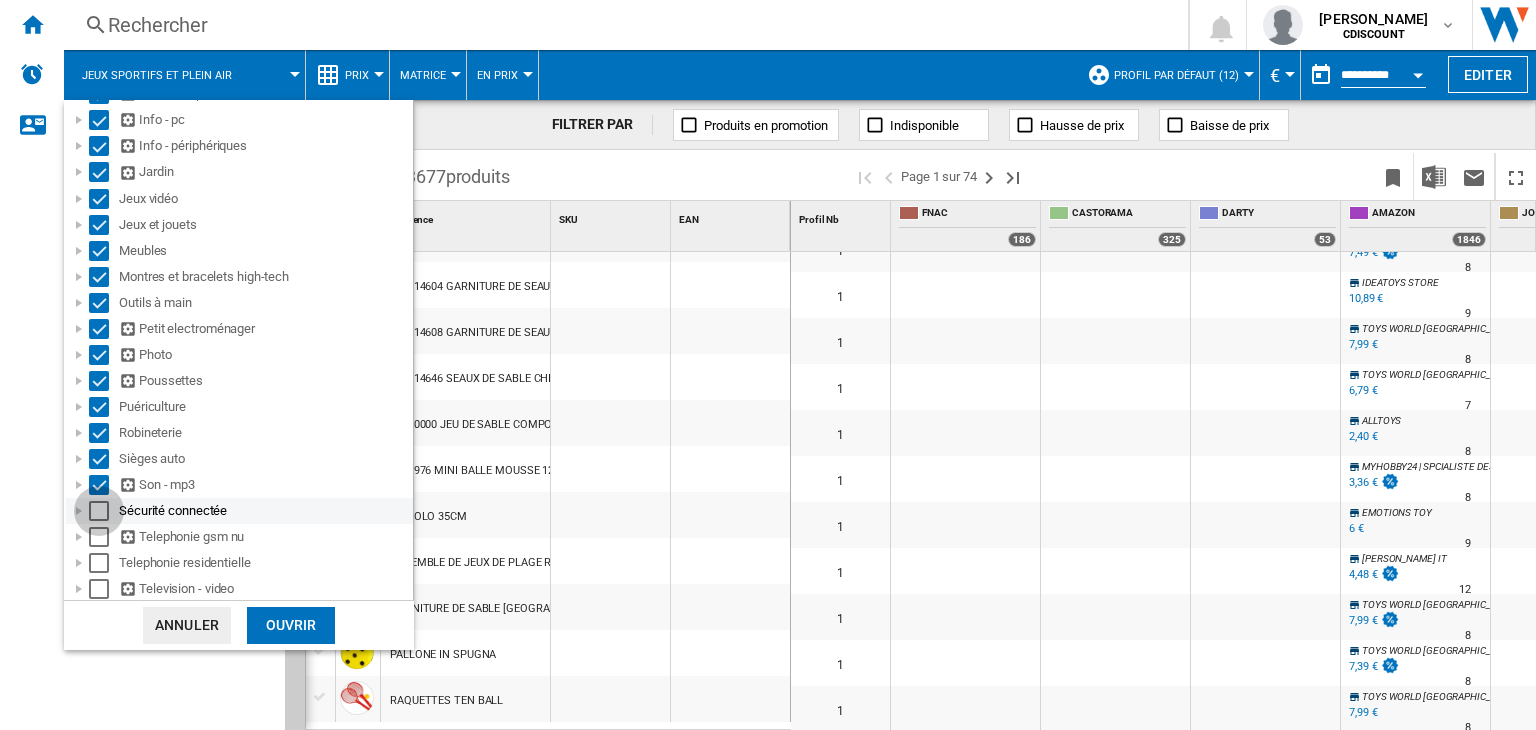 click at bounding box center (99, 511) 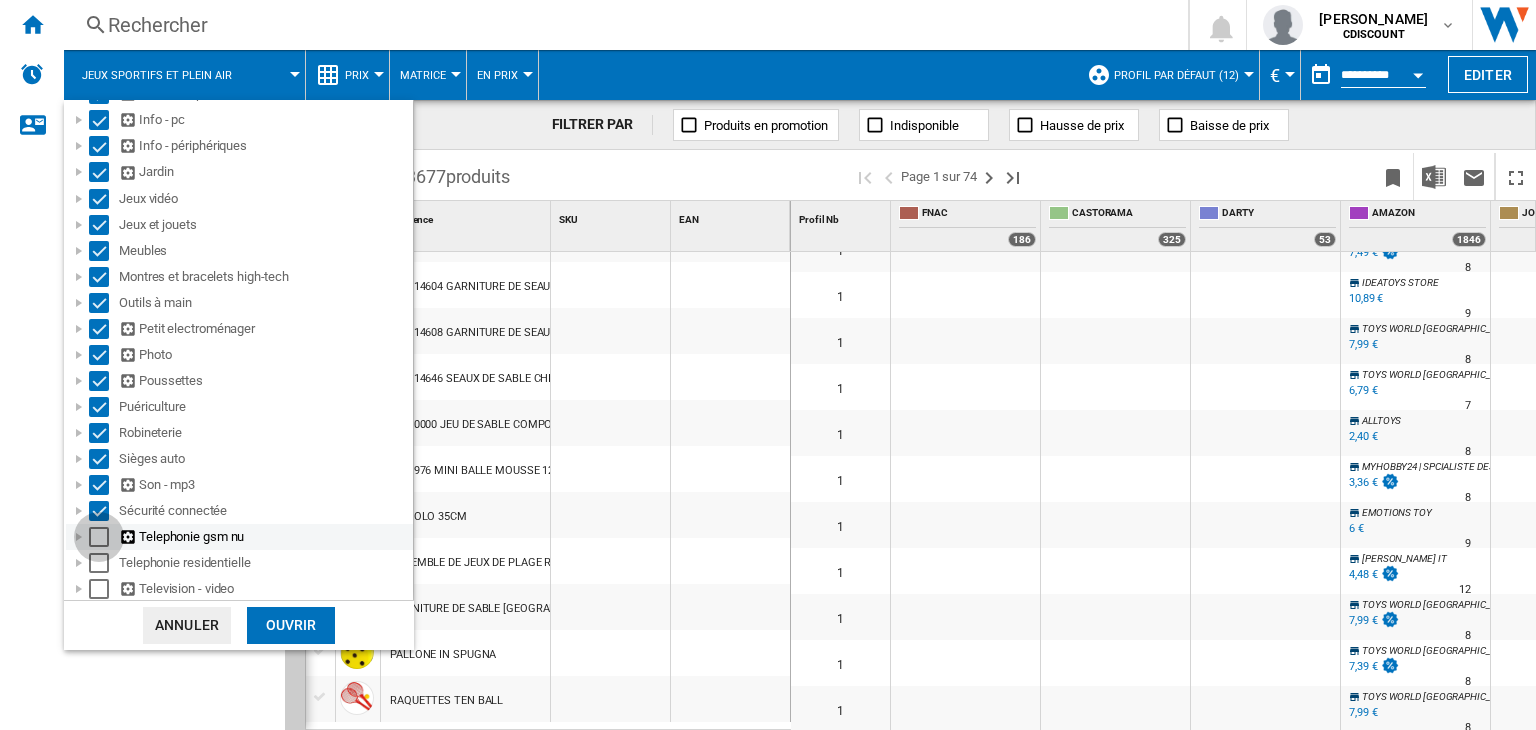 click at bounding box center [99, 537] 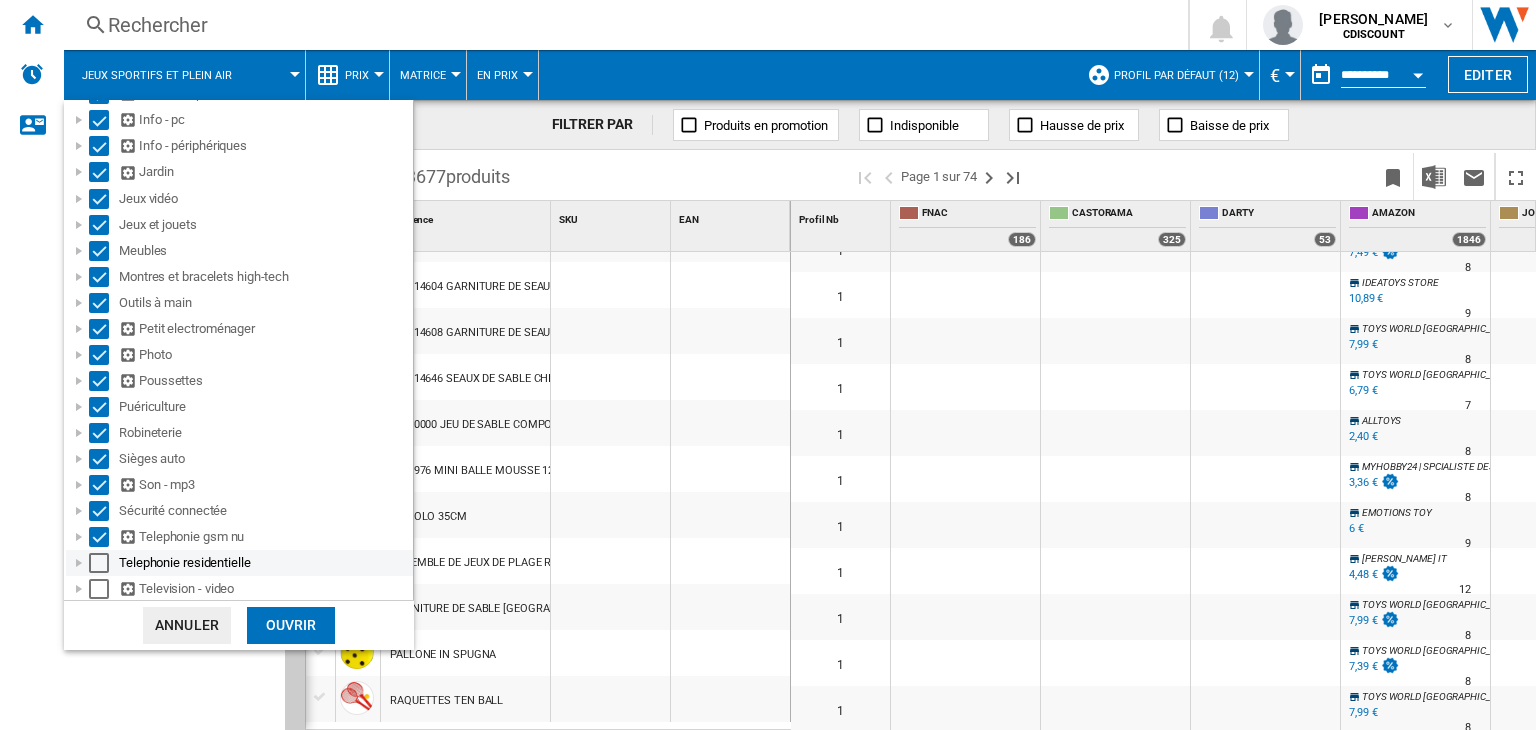 click at bounding box center (99, 563) 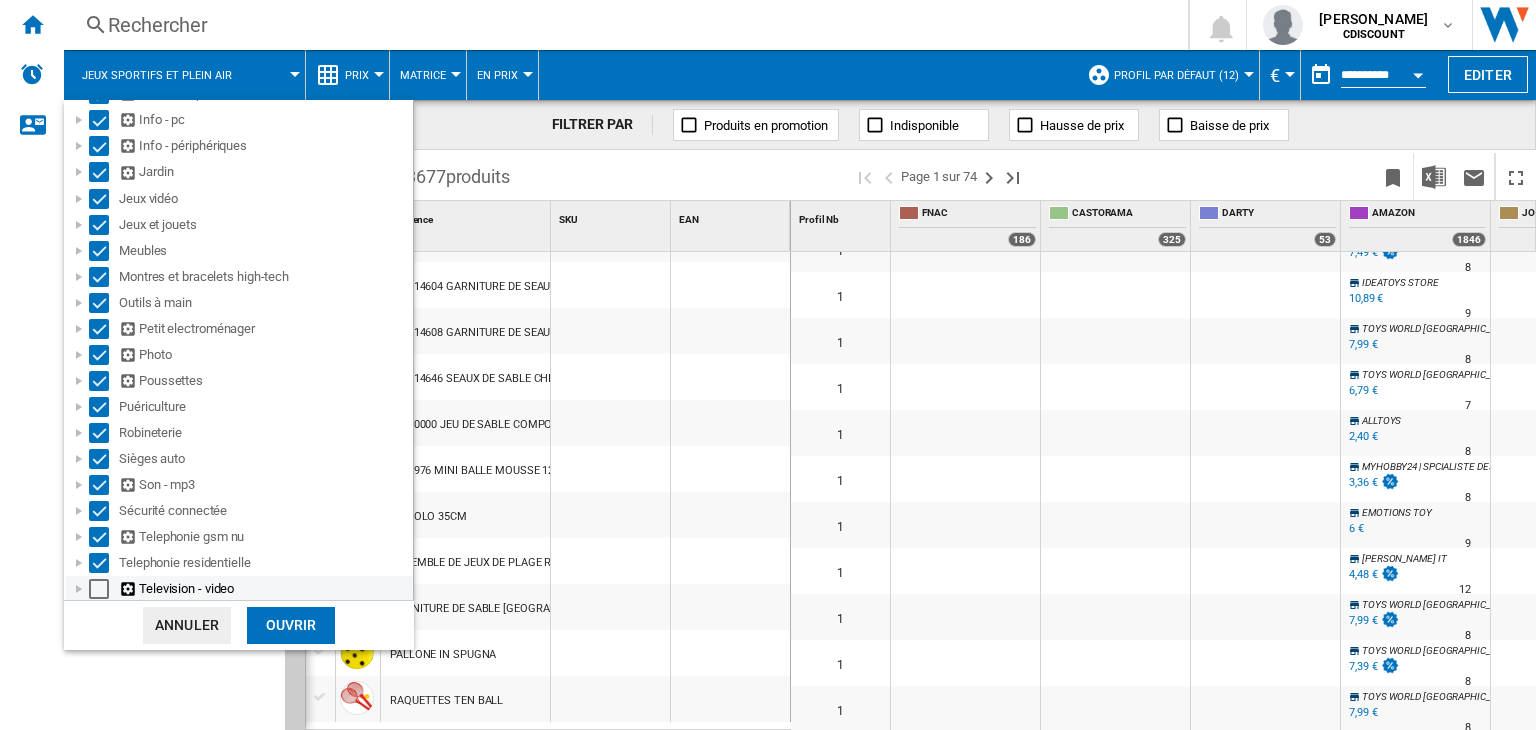 click at bounding box center (99, 589) 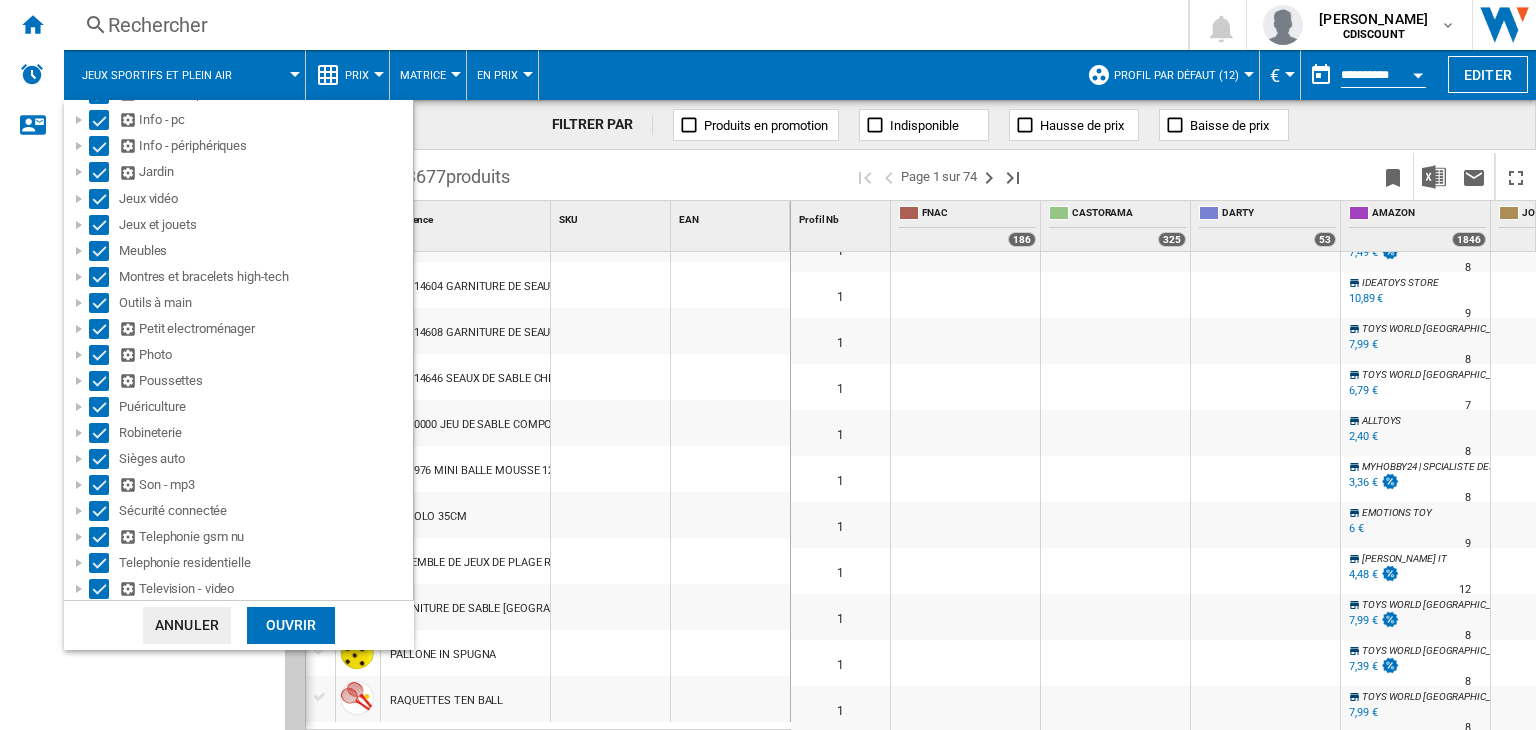 click on "Ouvrir" at bounding box center [291, 625] 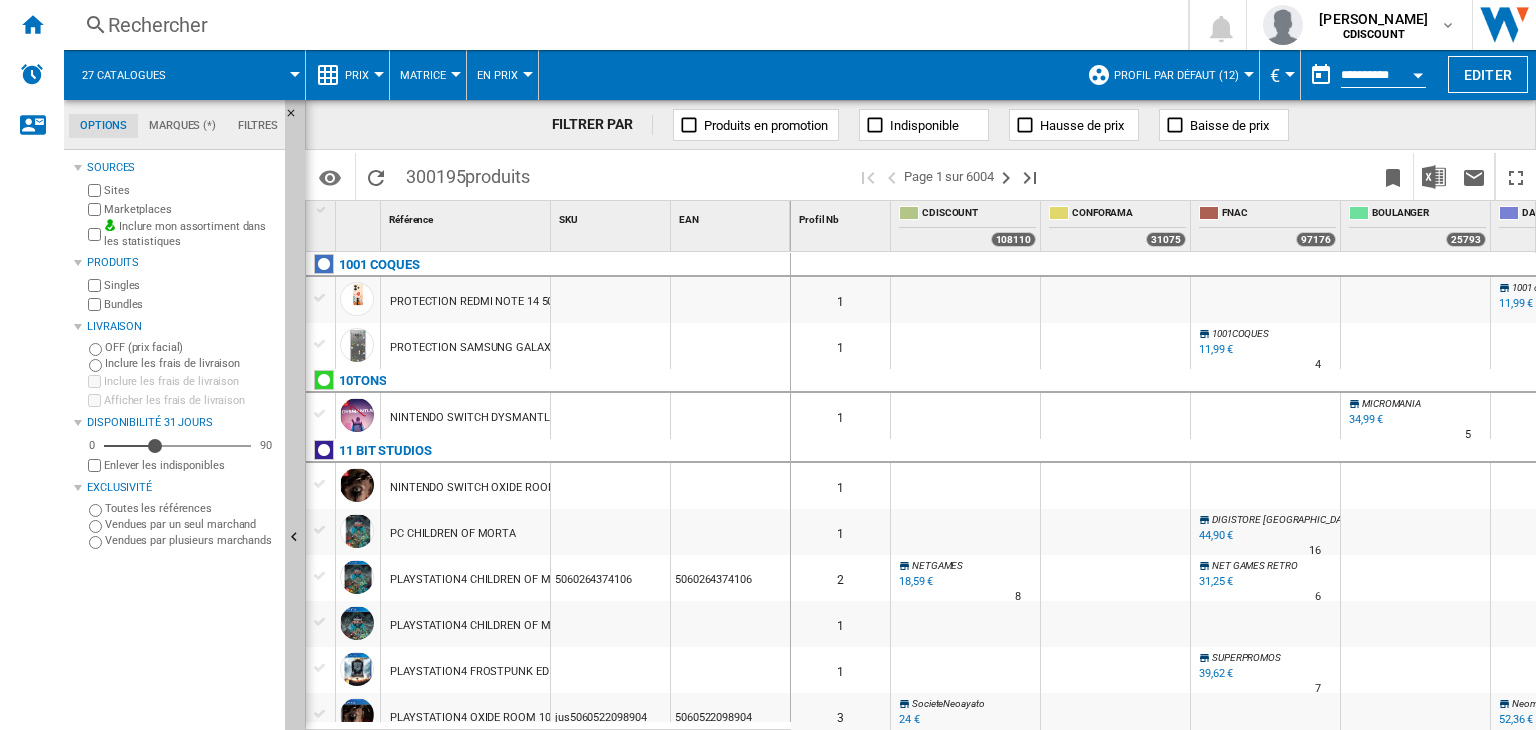click on "300195  produits" at bounding box center [468, 174] 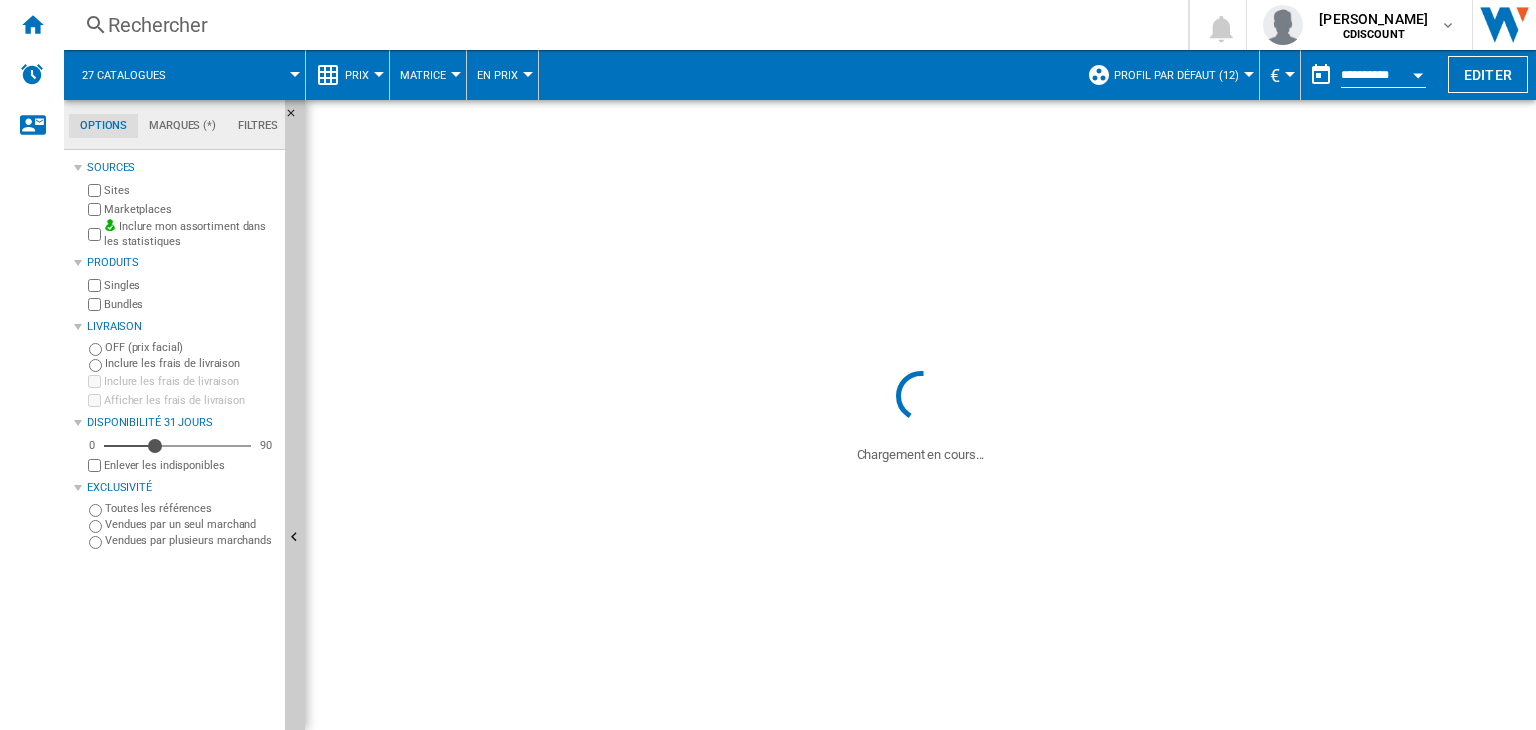 click on "Profil par défaut (12)" at bounding box center (1176, 75) 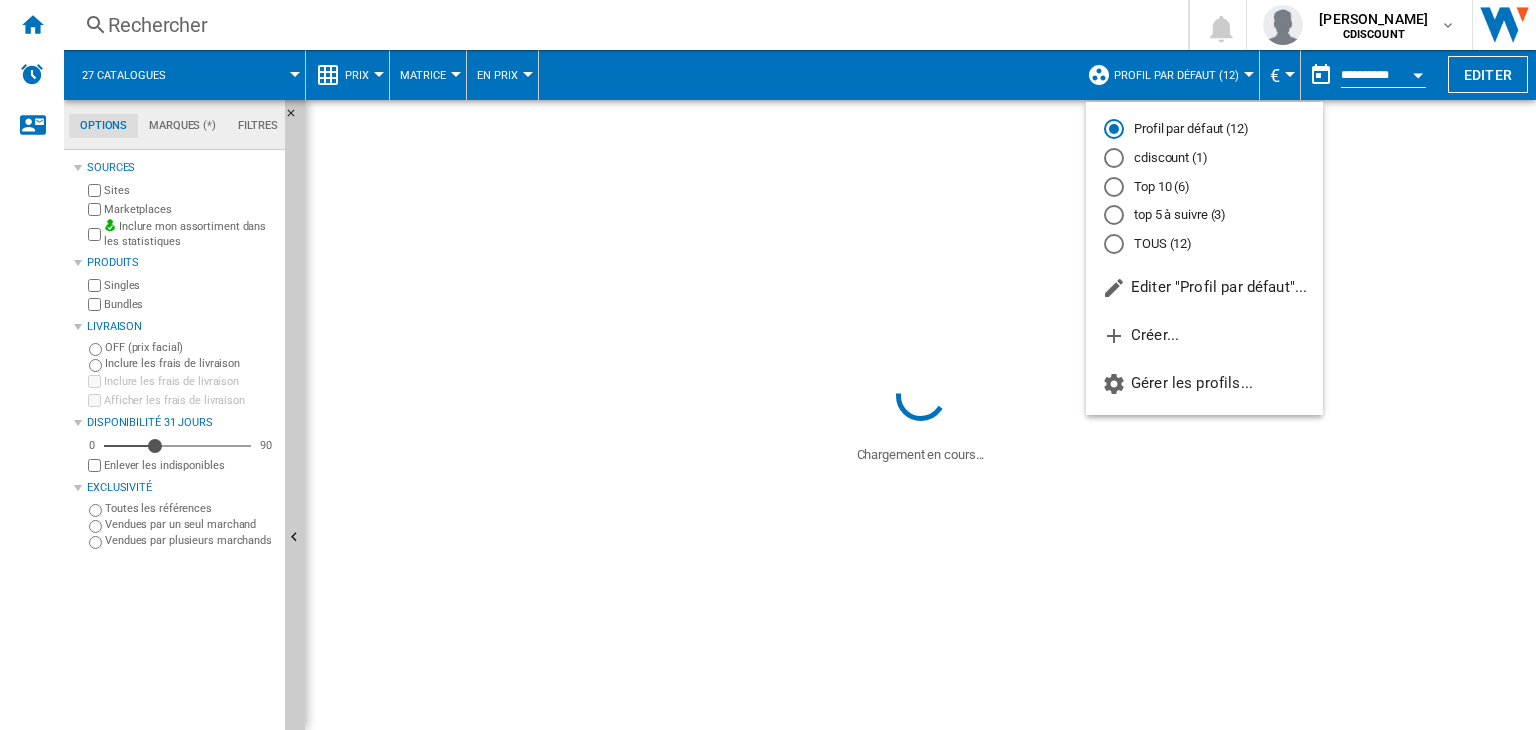 click at bounding box center [768, 365] 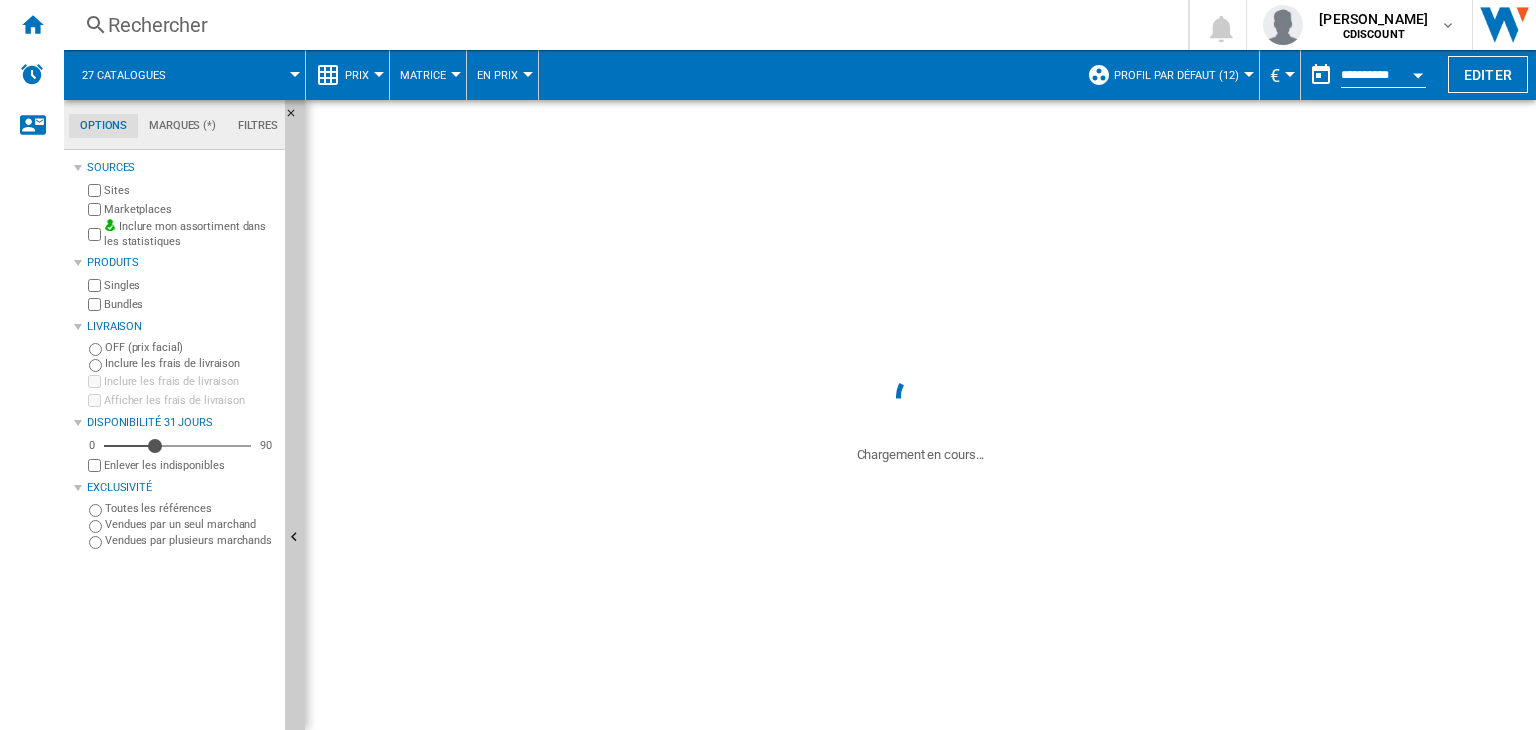 click on "27 catalogues" at bounding box center (184, 75) 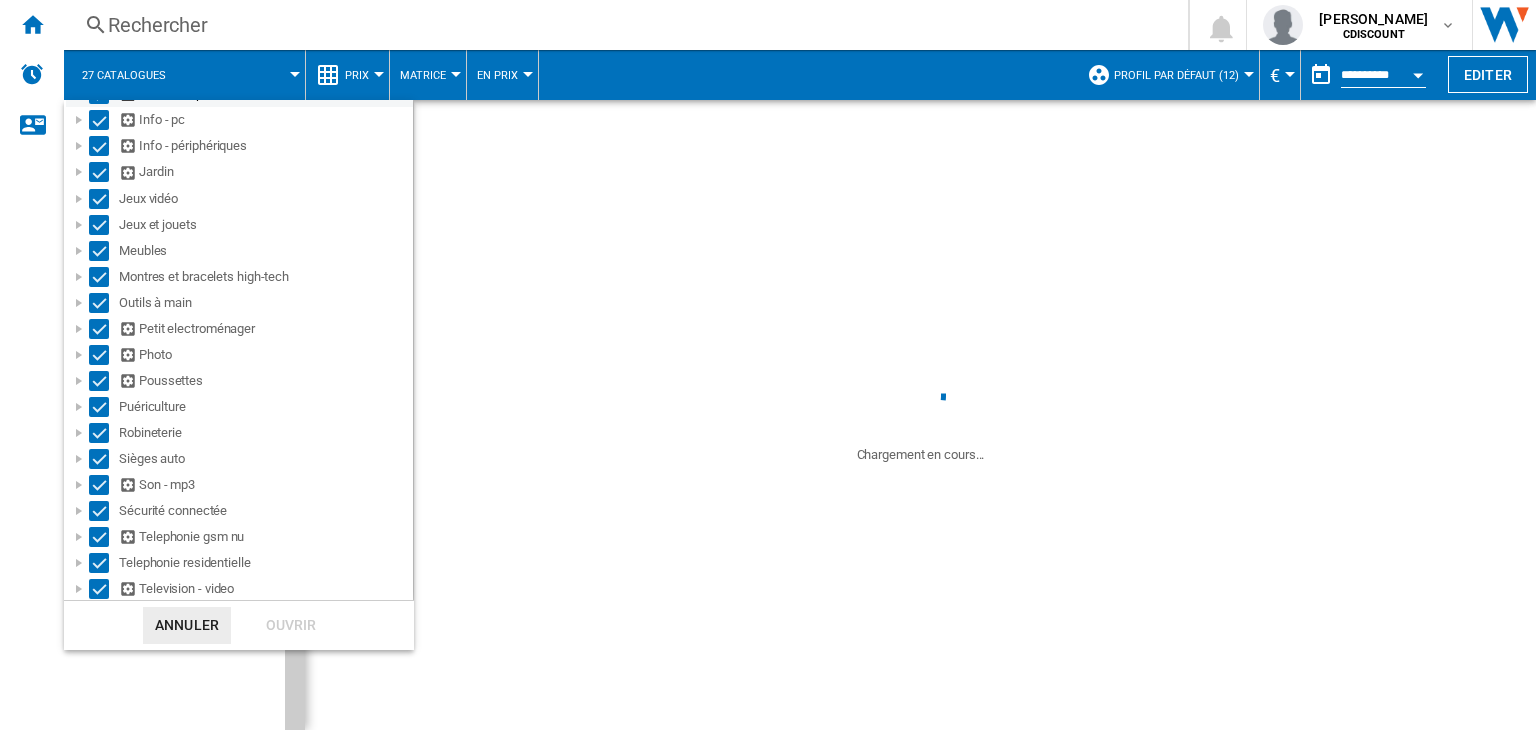 scroll, scrollTop: 0, scrollLeft: 0, axis: both 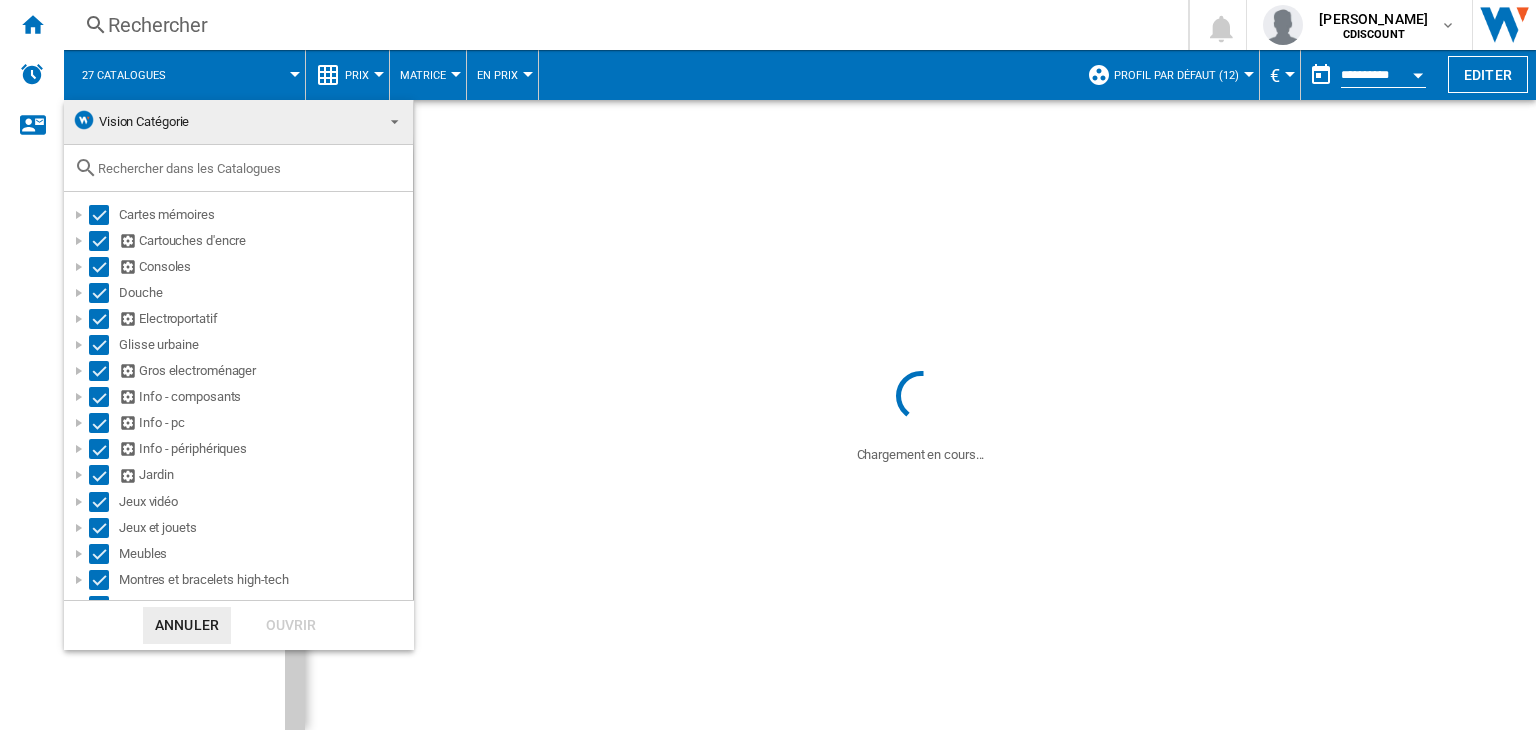 click at bounding box center [768, 365] 